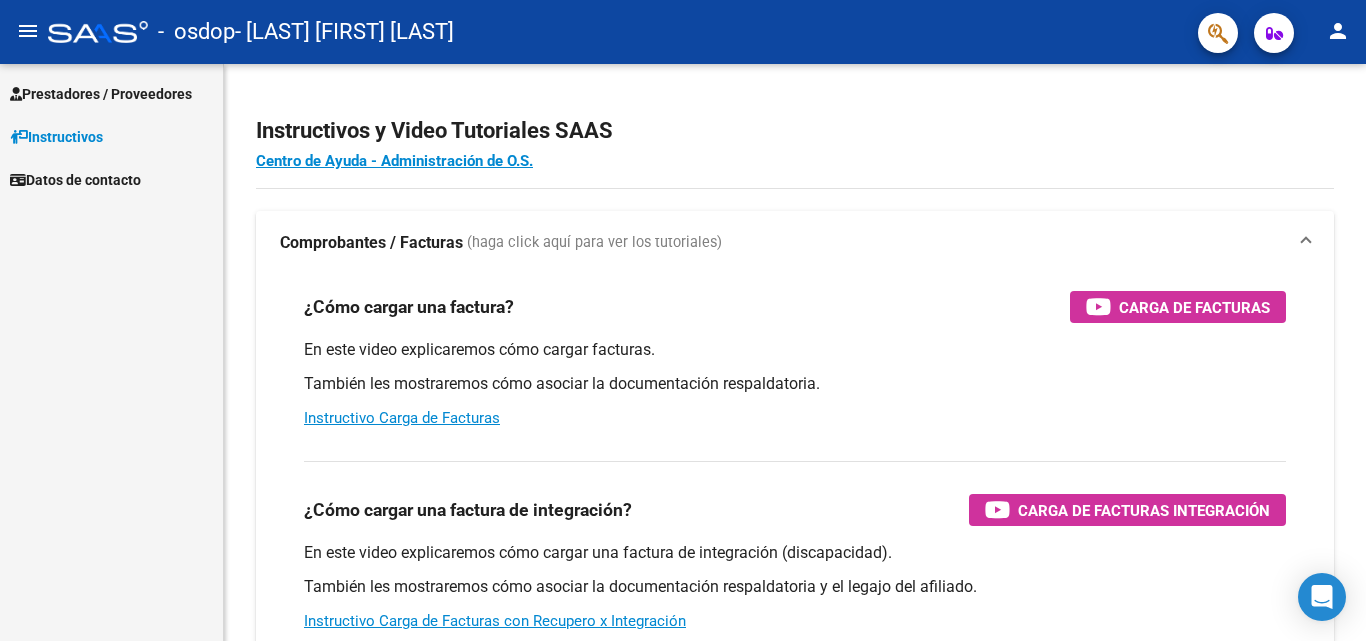 scroll, scrollTop: 0, scrollLeft: 0, axis: both 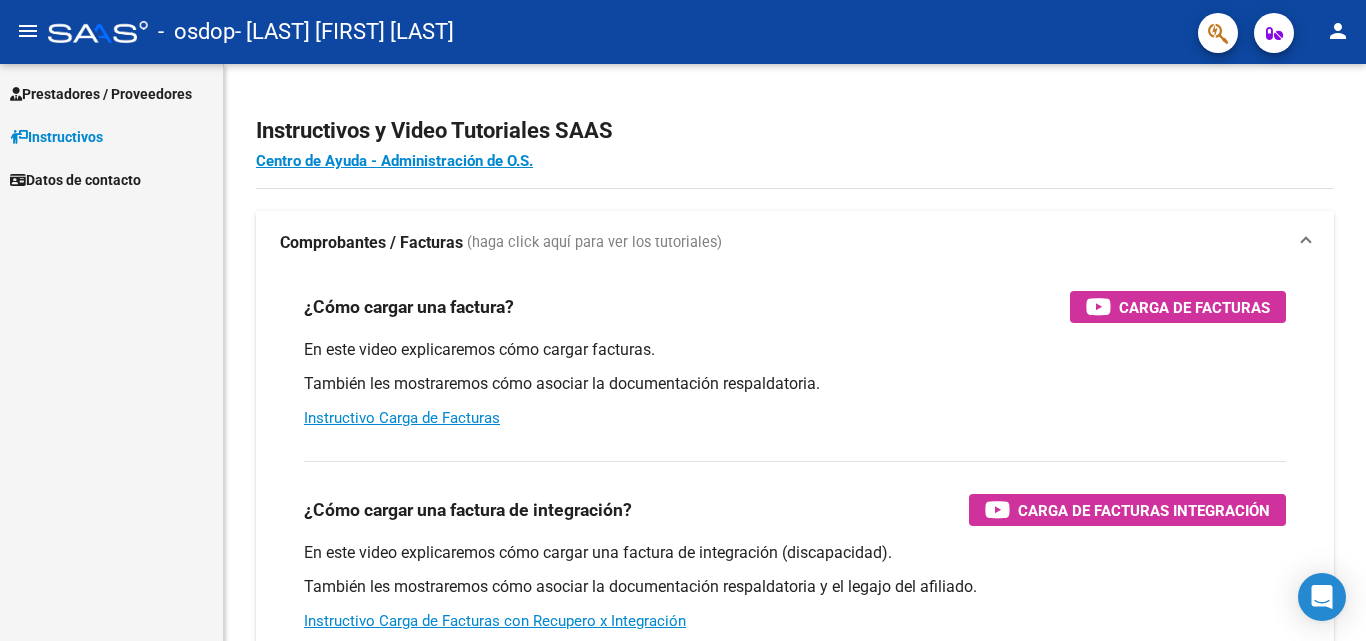 click on "Prestadores / Proveedores" at bounding box center [101, 94] 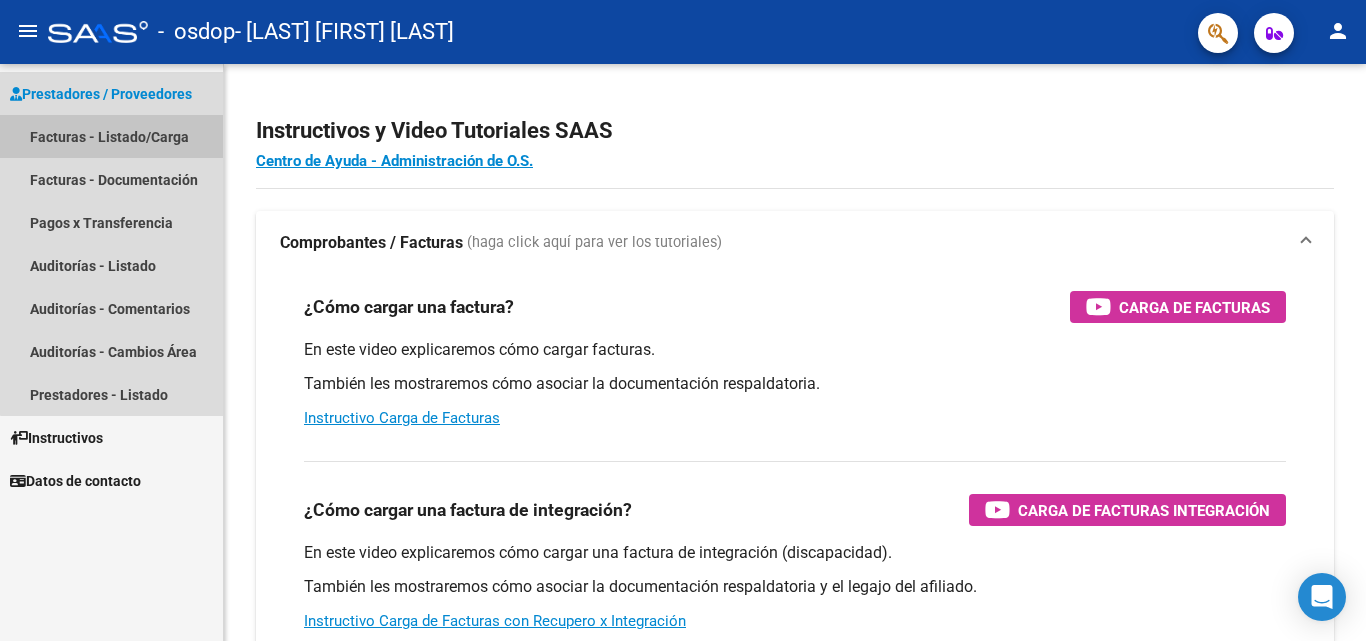 click on "Facturas - Listado/Carga" at bounding box center (111, 136) 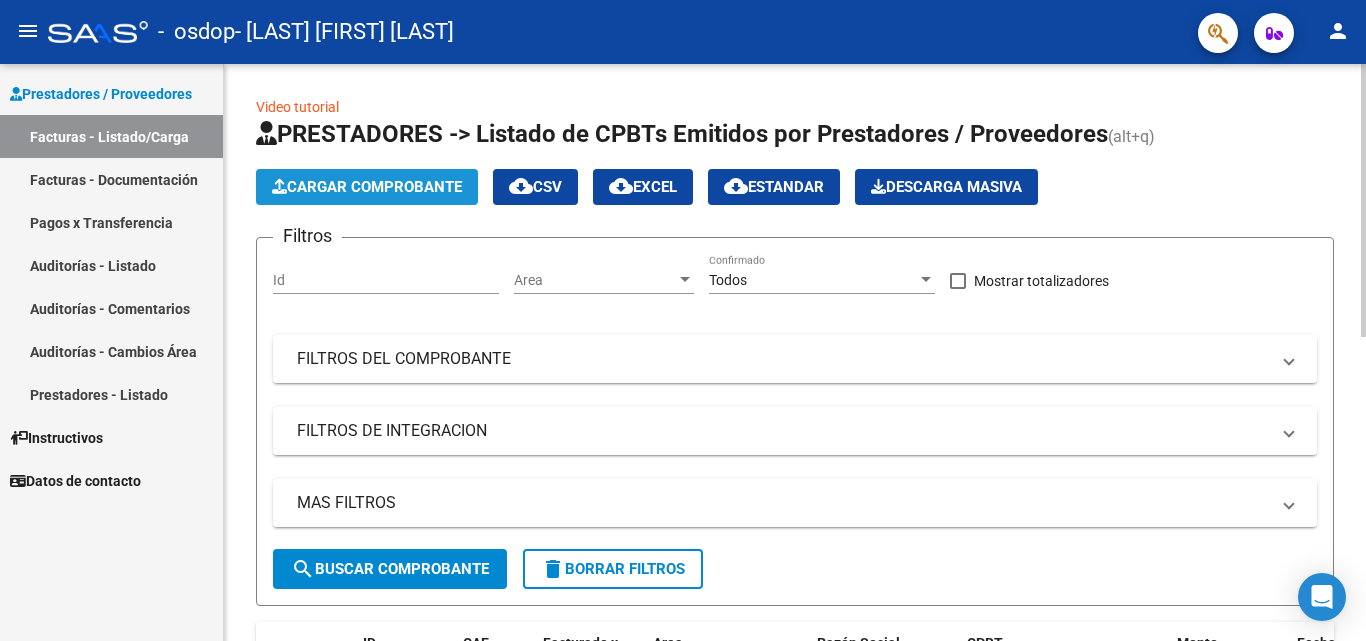 click on "Cargar Comprobante" 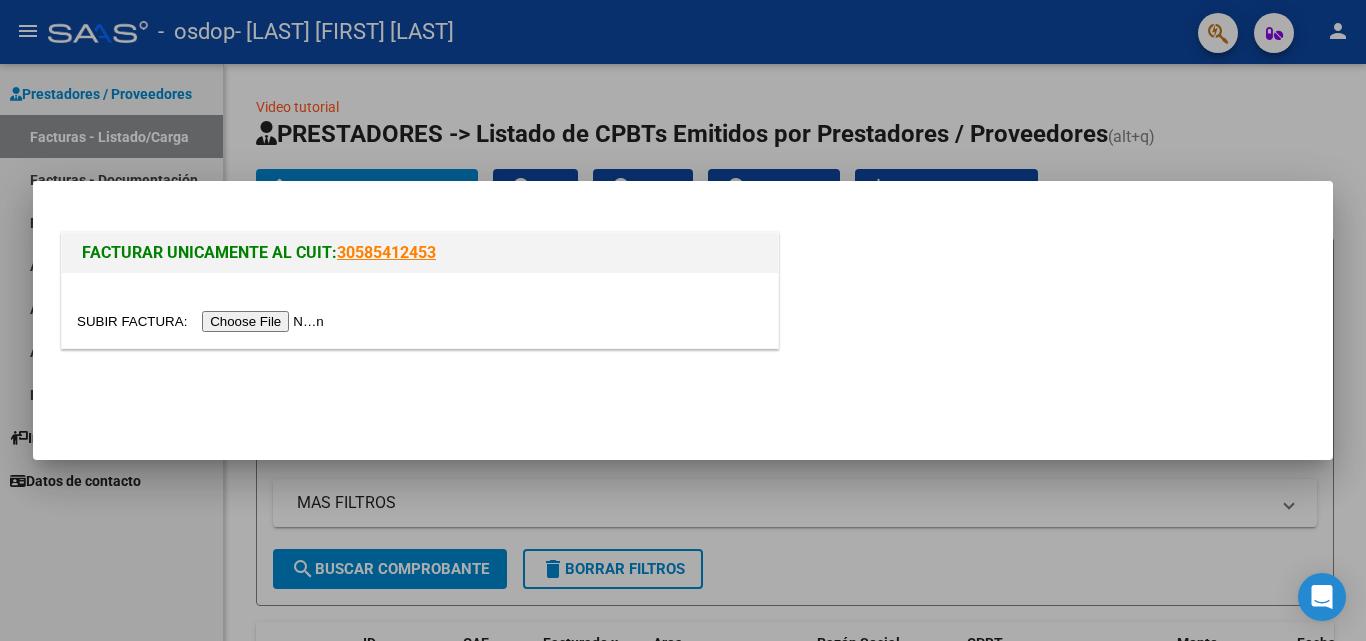 click at bounding box center (203, 321) 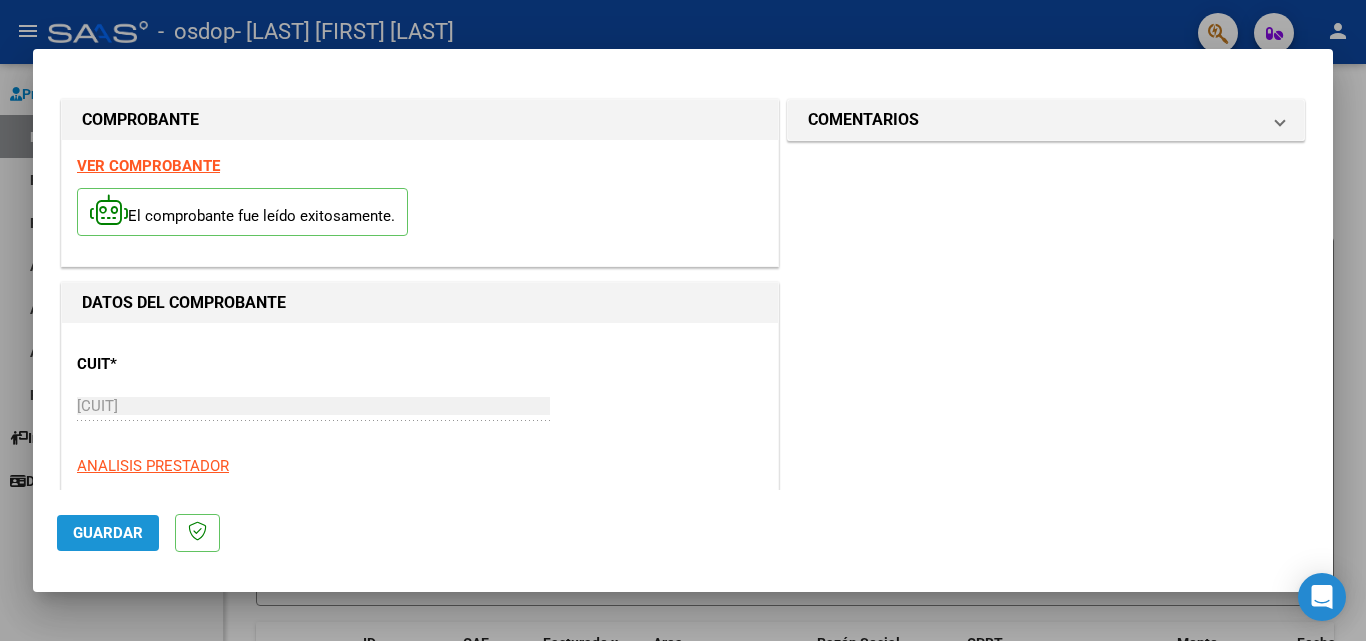click on "Guardar" 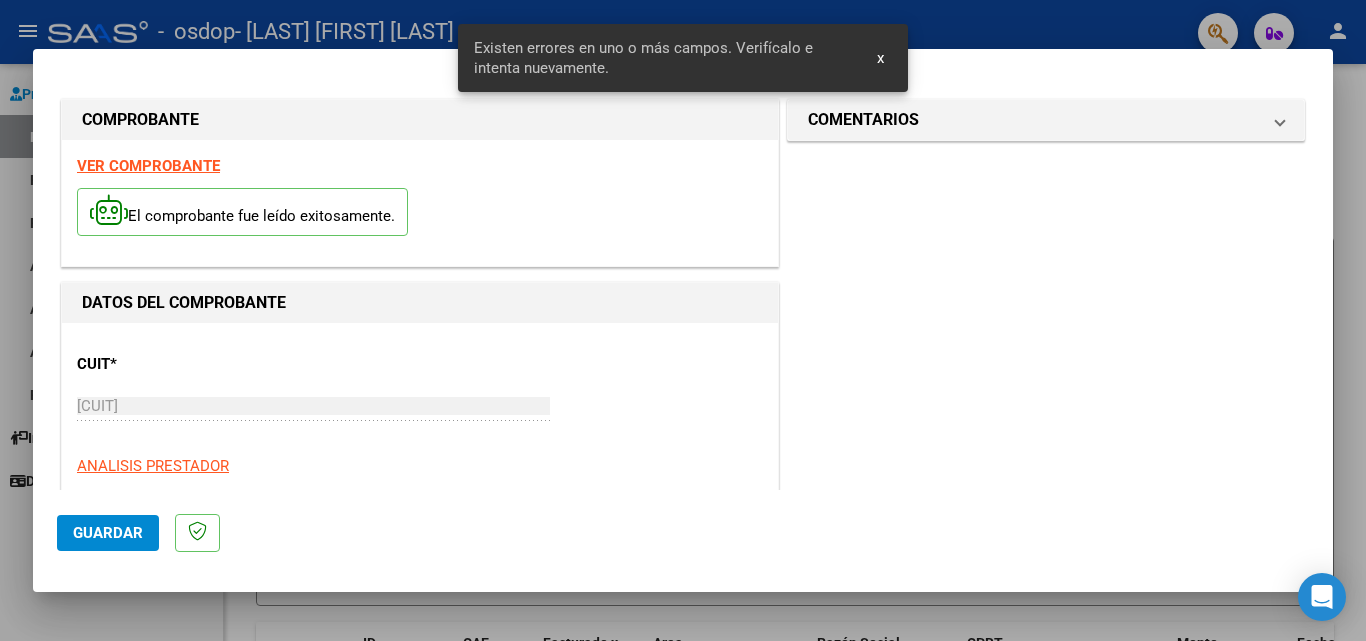 scroll, scrollTop: 451, scrollLeft: 0, axis: vertical 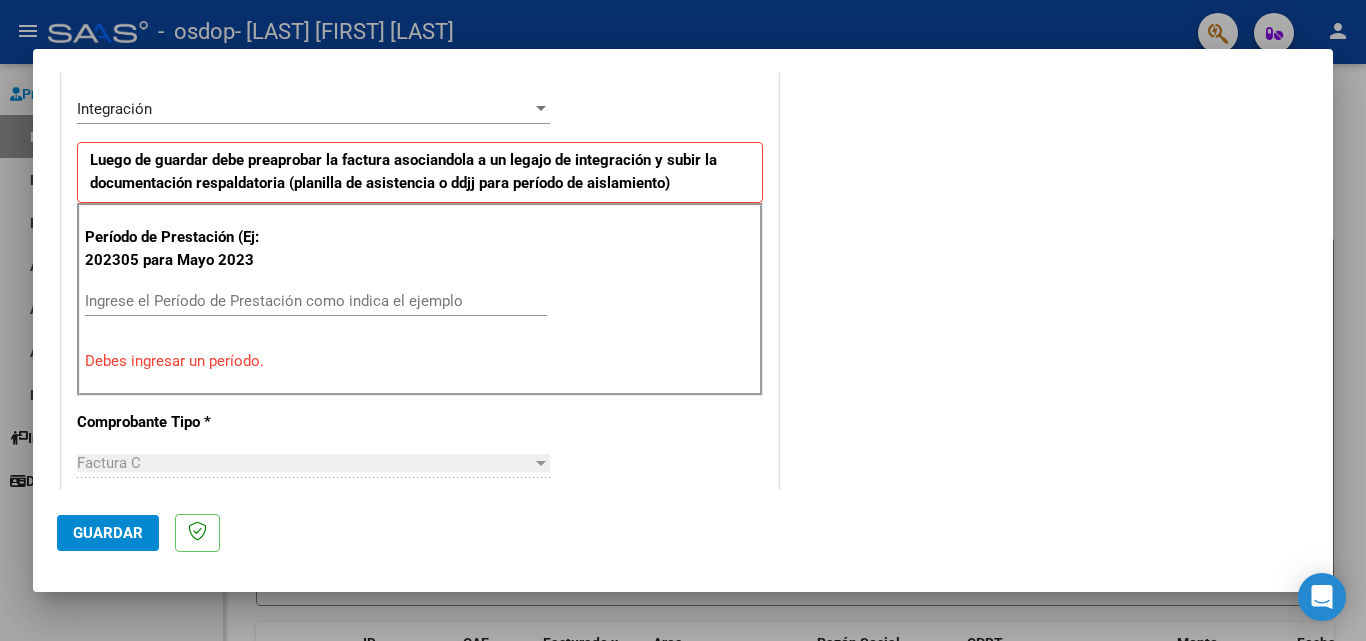 click on "Ingrese el Período de Prestación como indica el ejemplo" at bounding box center (316, 301) 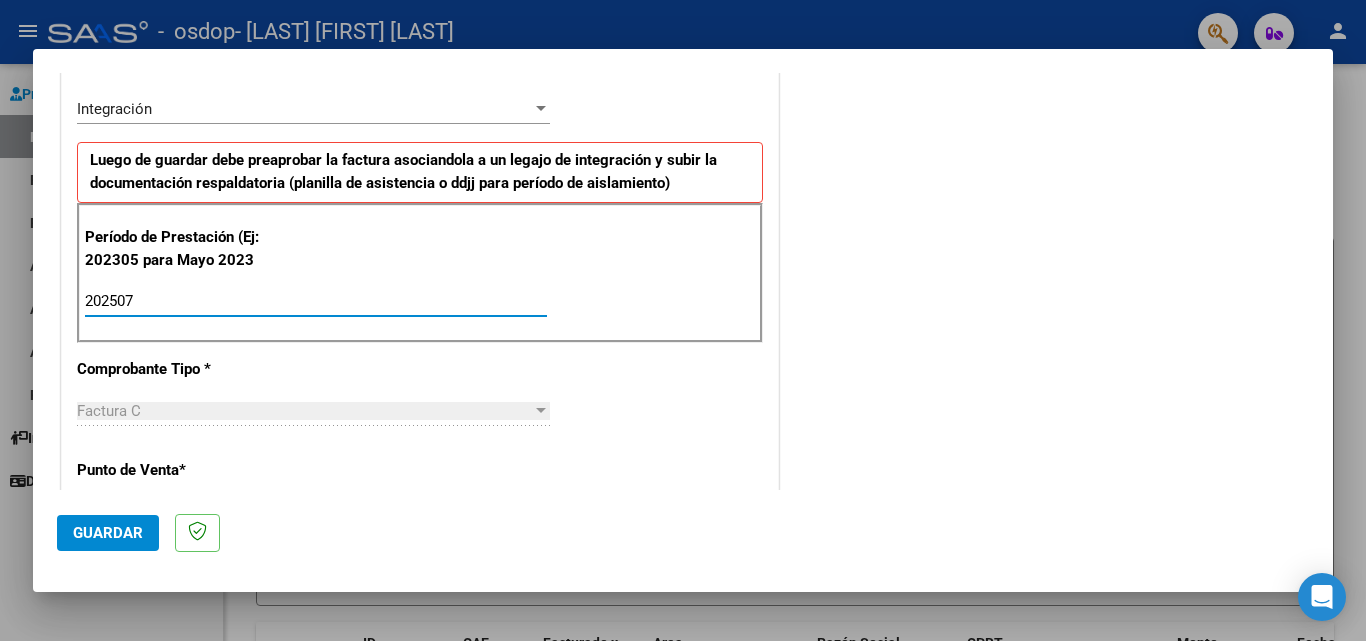 type on "202507" 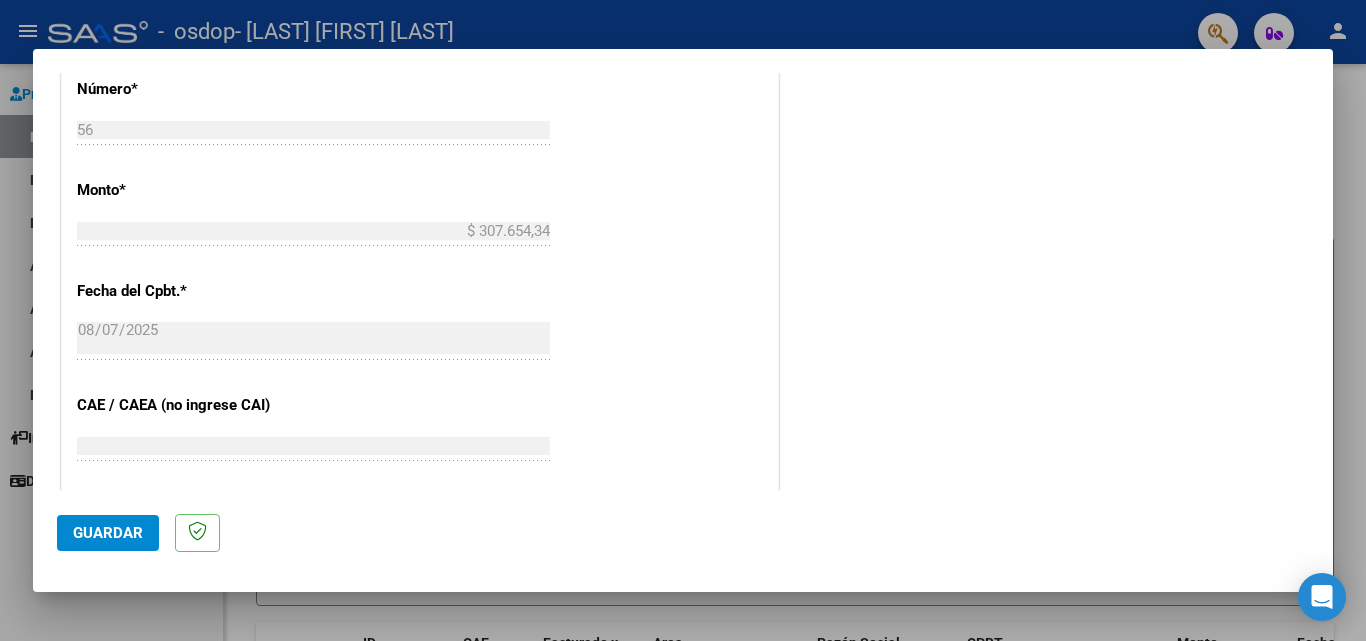 scroll, scrollTop: 948, scrollLeft: 0, axis: vertical 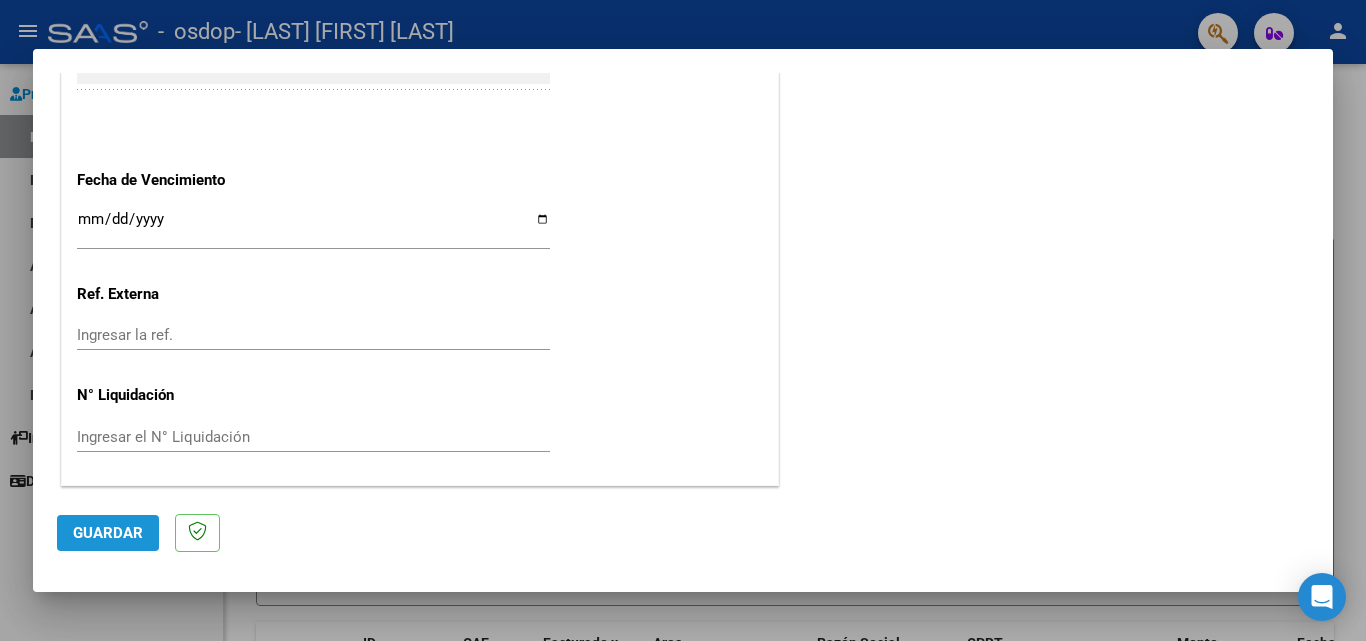 click on "Guardar" 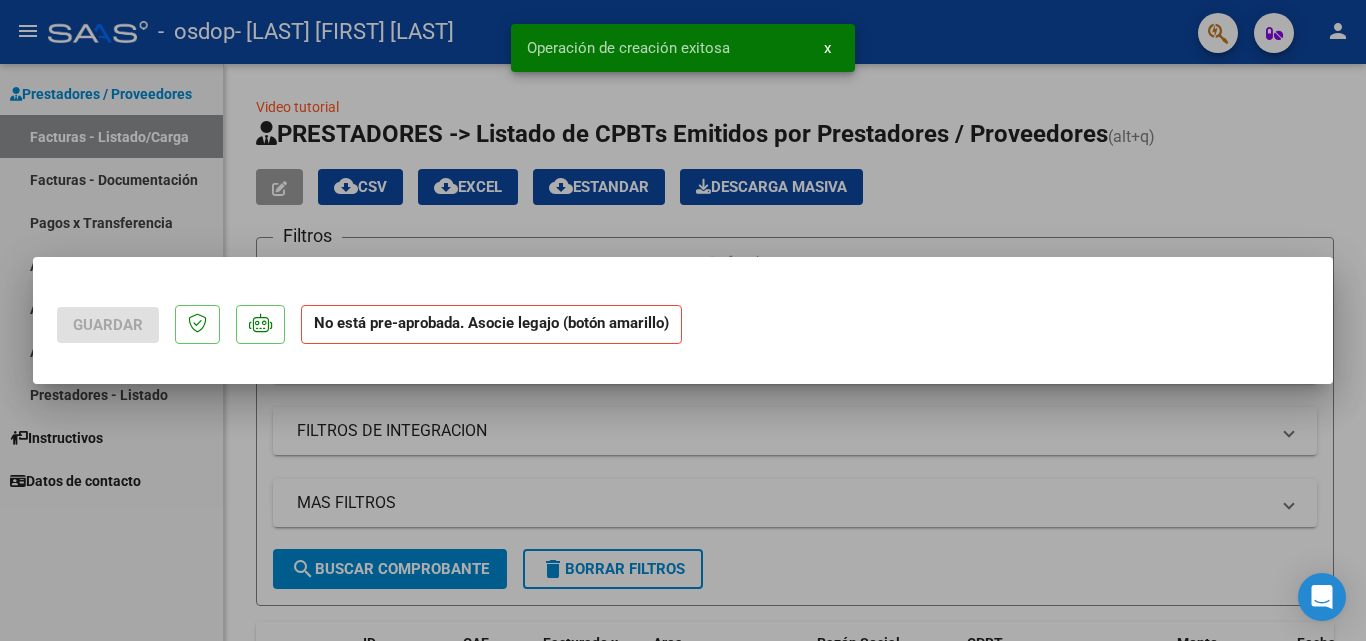 scroll, scrollTop: 0, scrollLeft: 0, axis: both 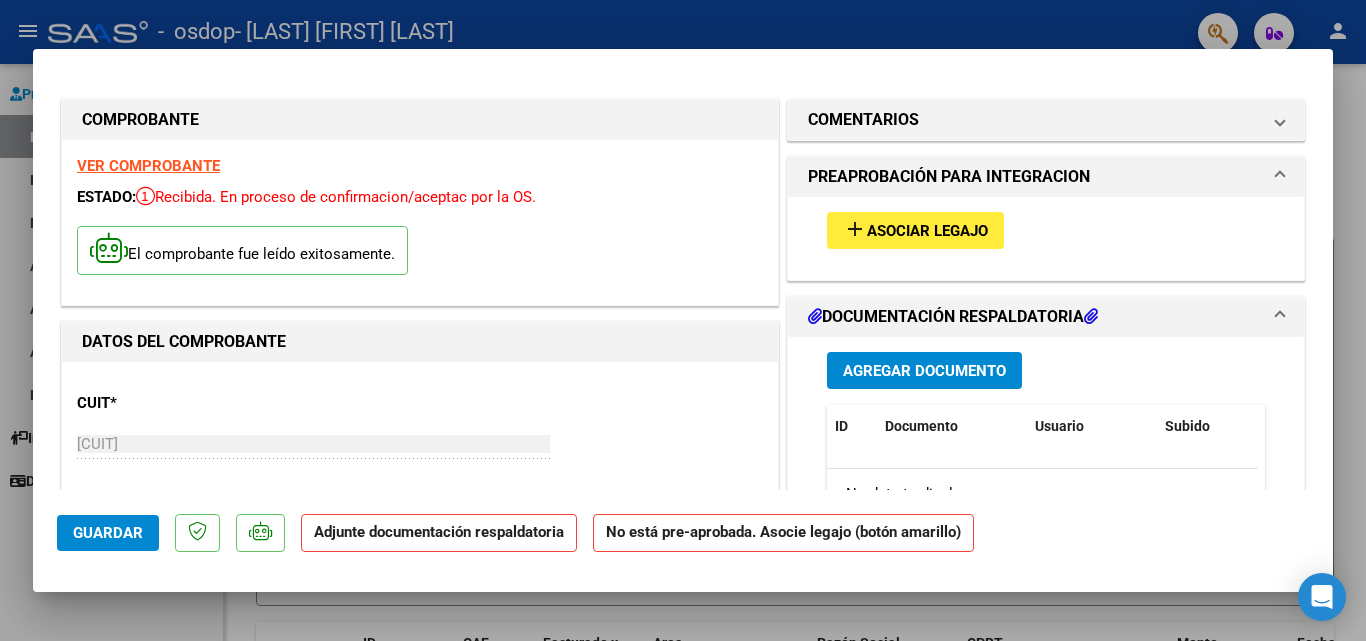 click on "Asociar Legajo" at bounding box center (927, 231) 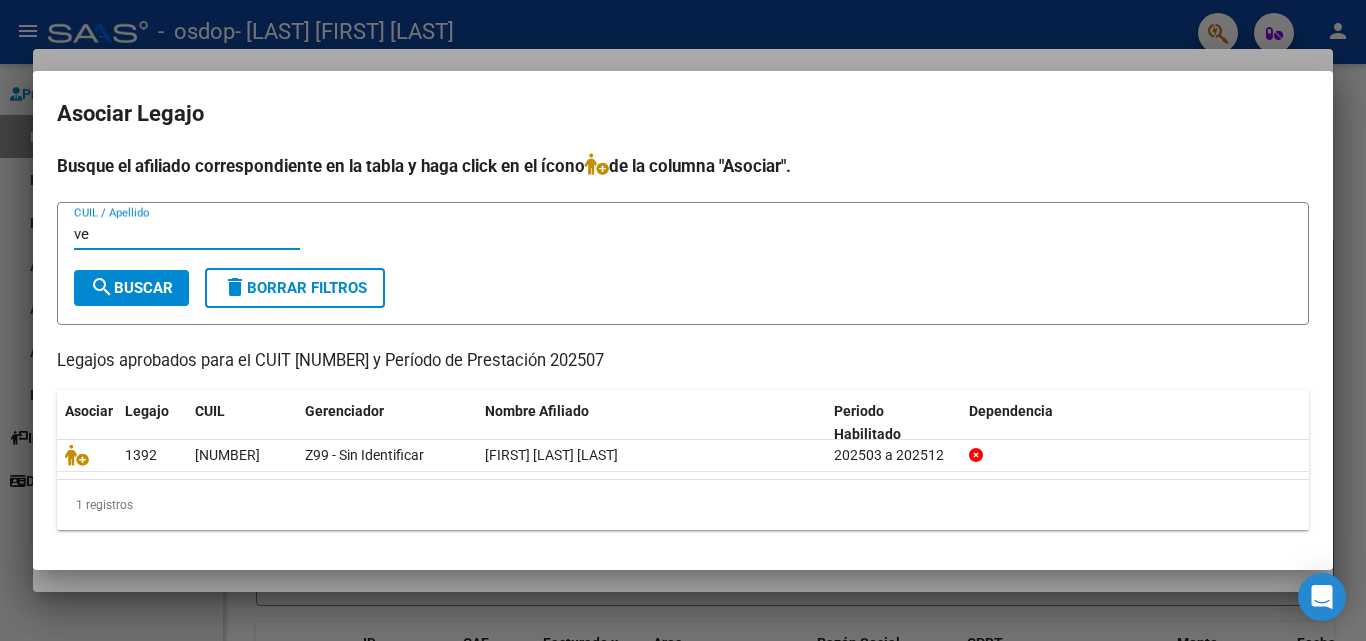 type on "v" 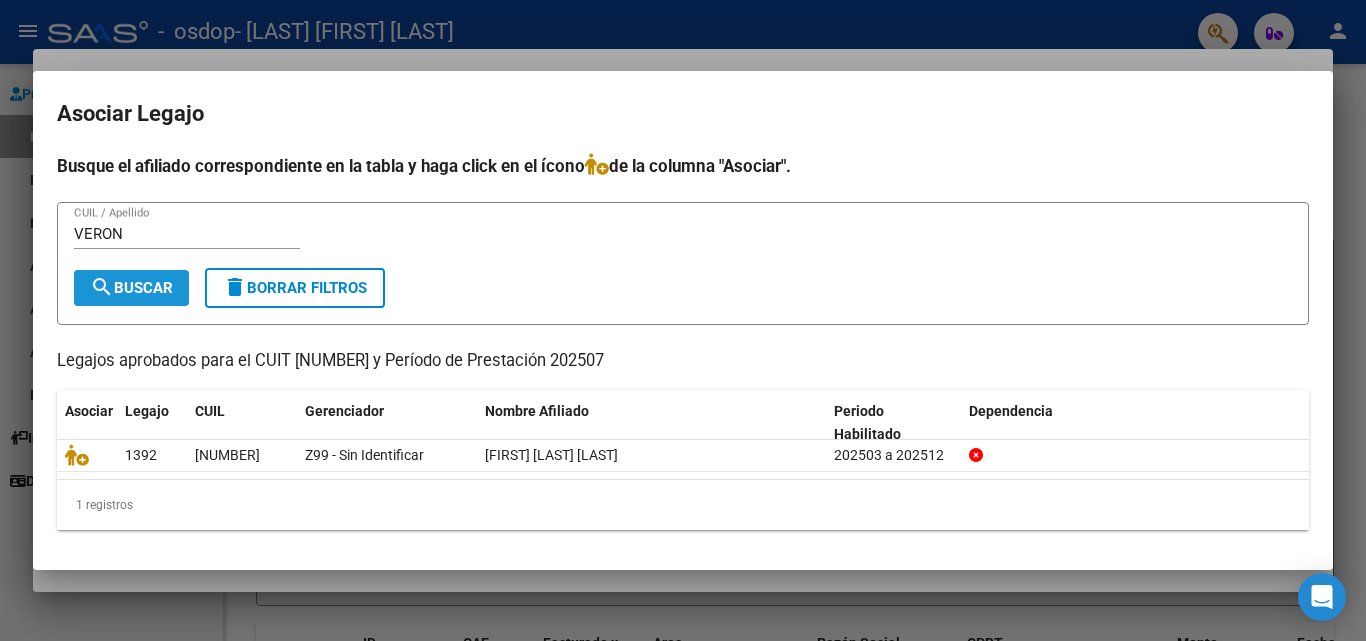 click on "search  Buscar" at bounding box center [131, 288] 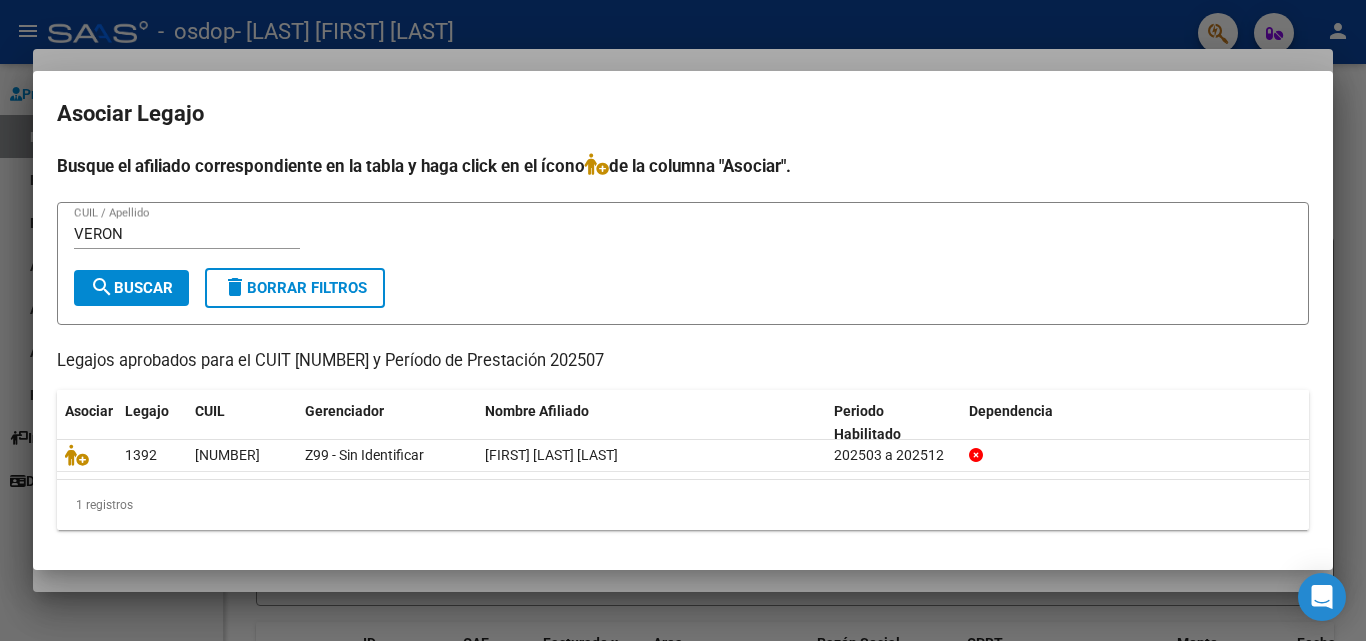 click on "VERON" at bounding box center [187, 234] 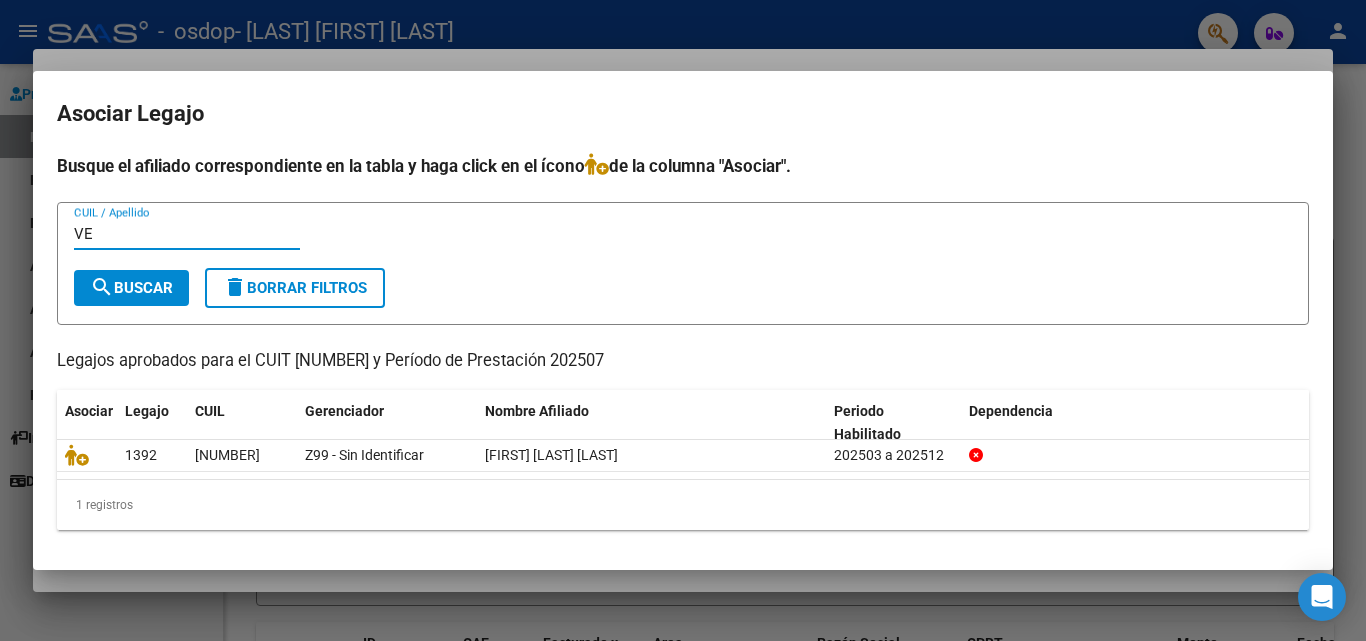 type on "V" 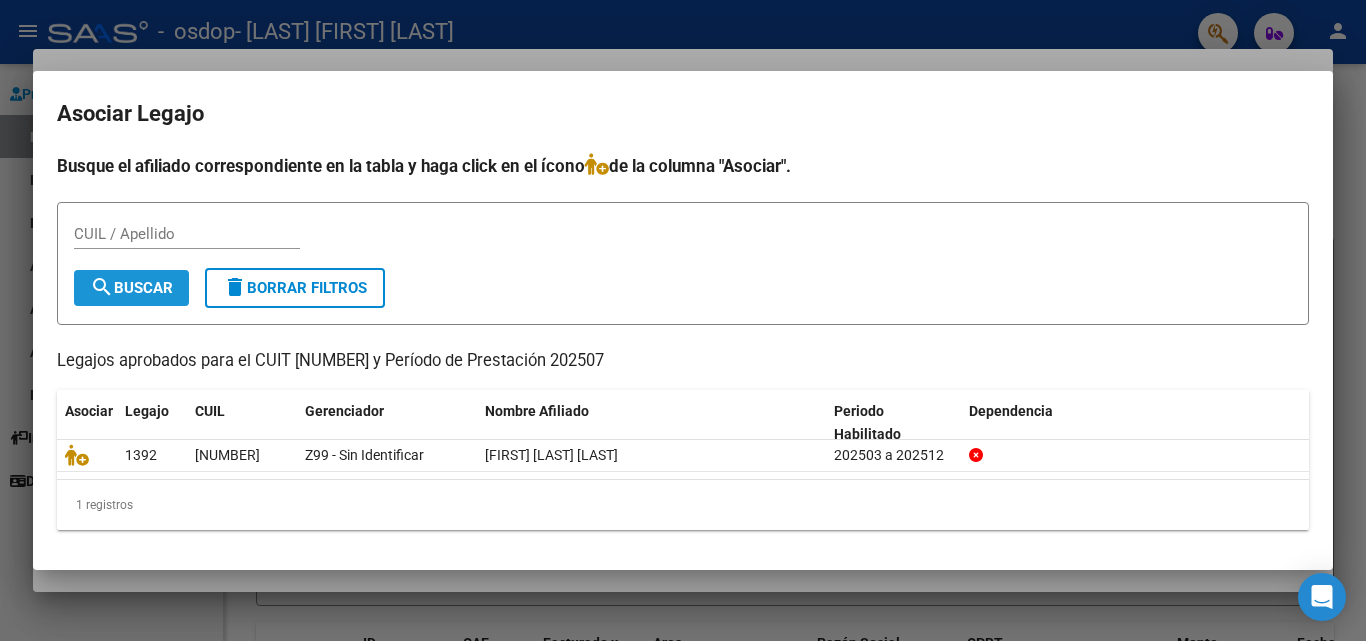 click on "search  Buscar" at bounding box center (131, 288) 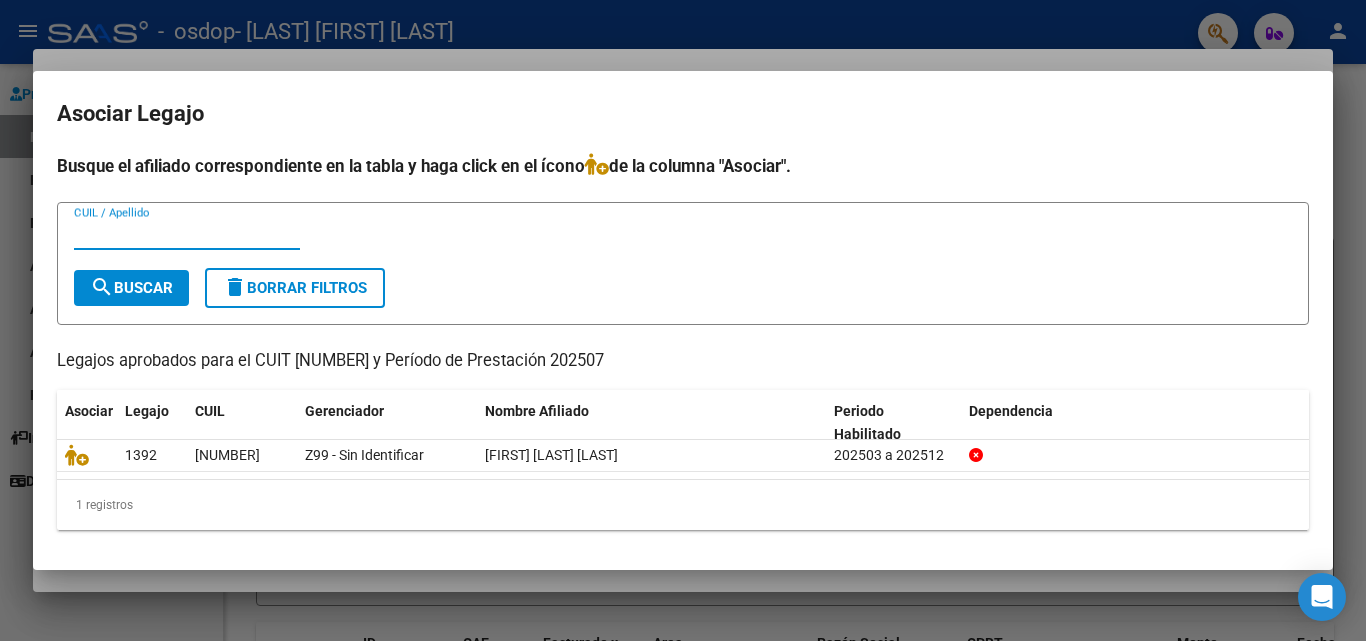 click on "CUIL / Apellido" at bounding box center [187, 234] 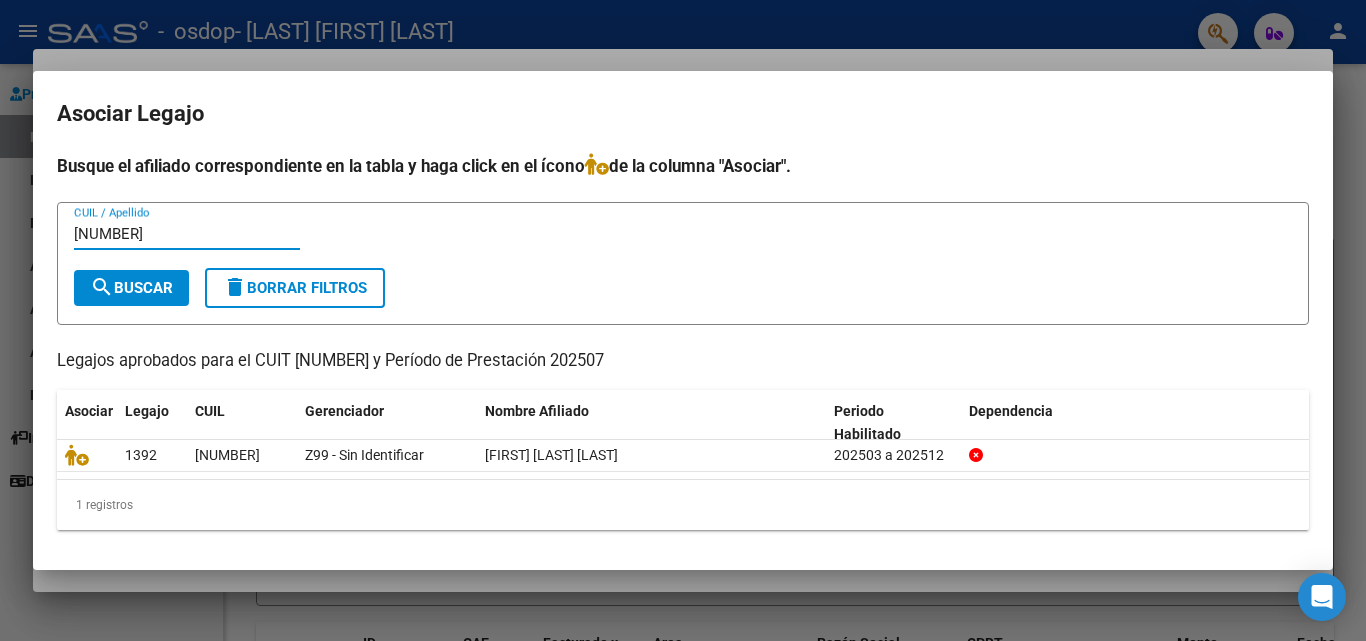 type on "[NUMBER]" 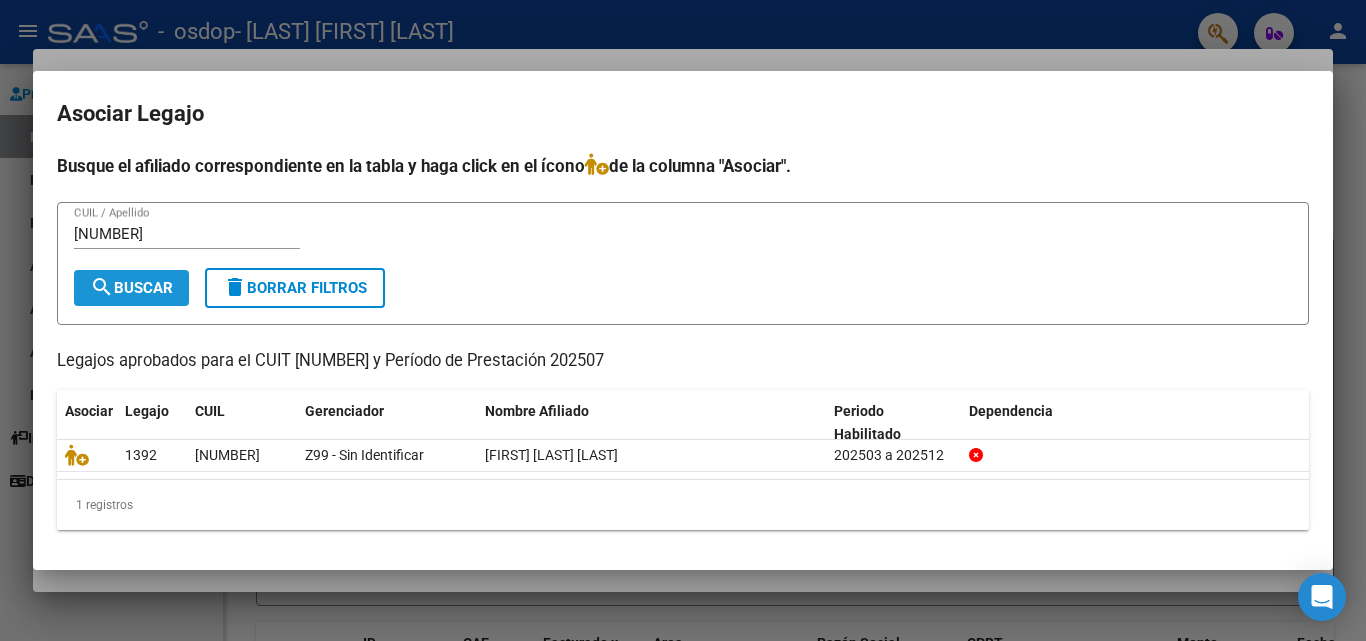 click on "search  Buscar" at bounding box center [131, 288] 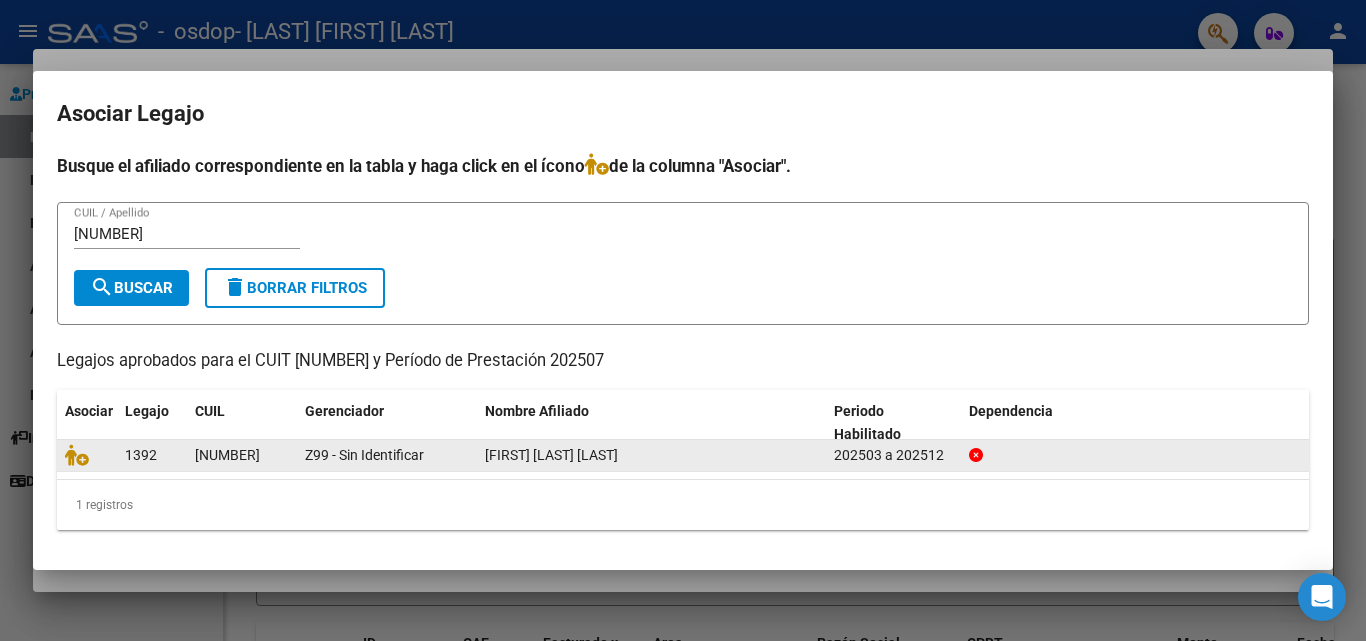 click on "[NUMBER]" 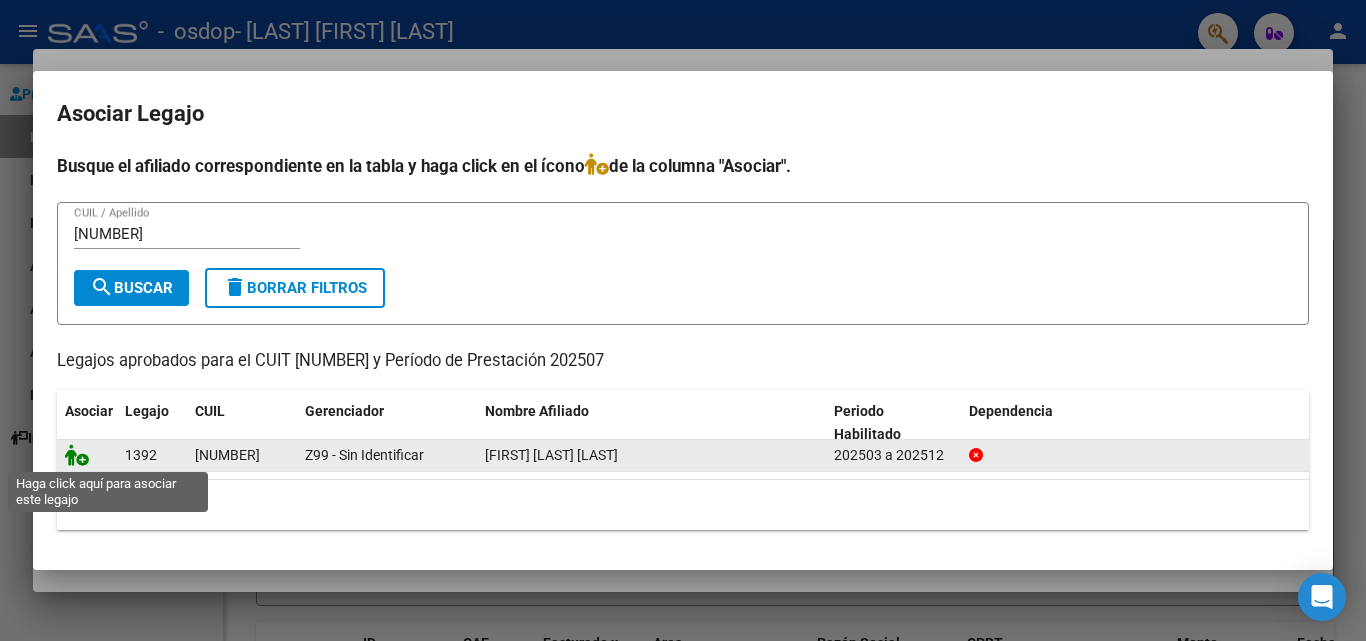 click 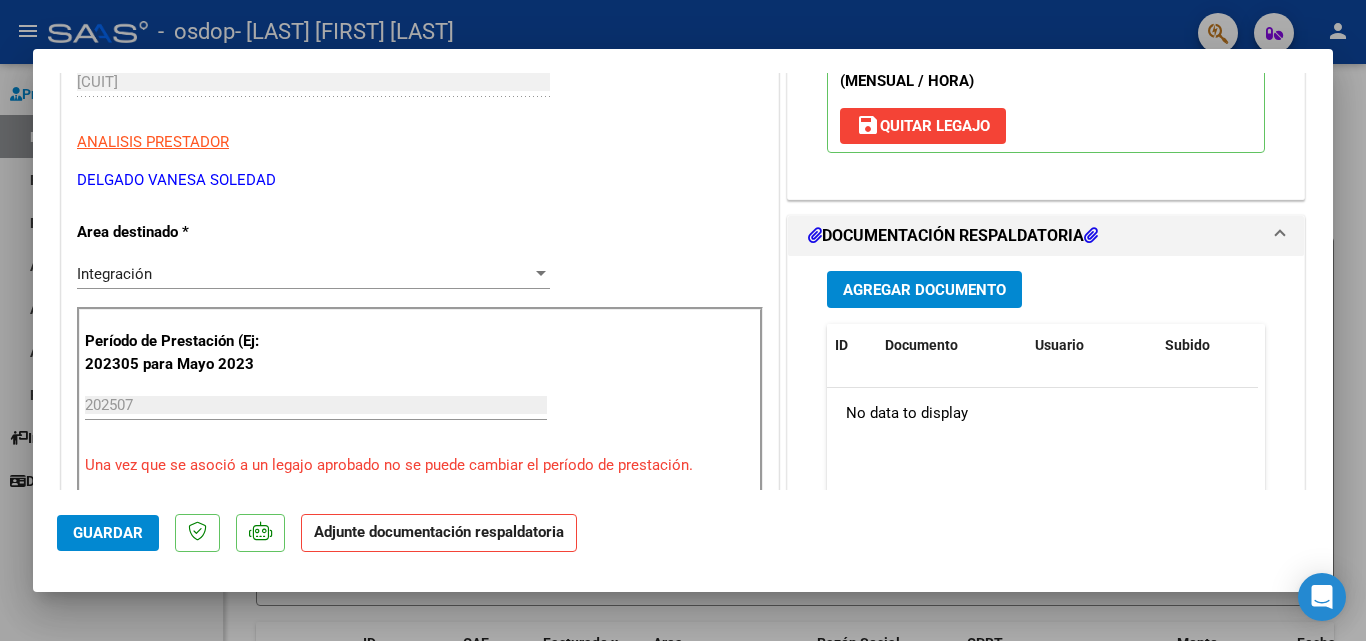 scroll, scrollTop: 381, scrollLeft: 0, axis: vertical 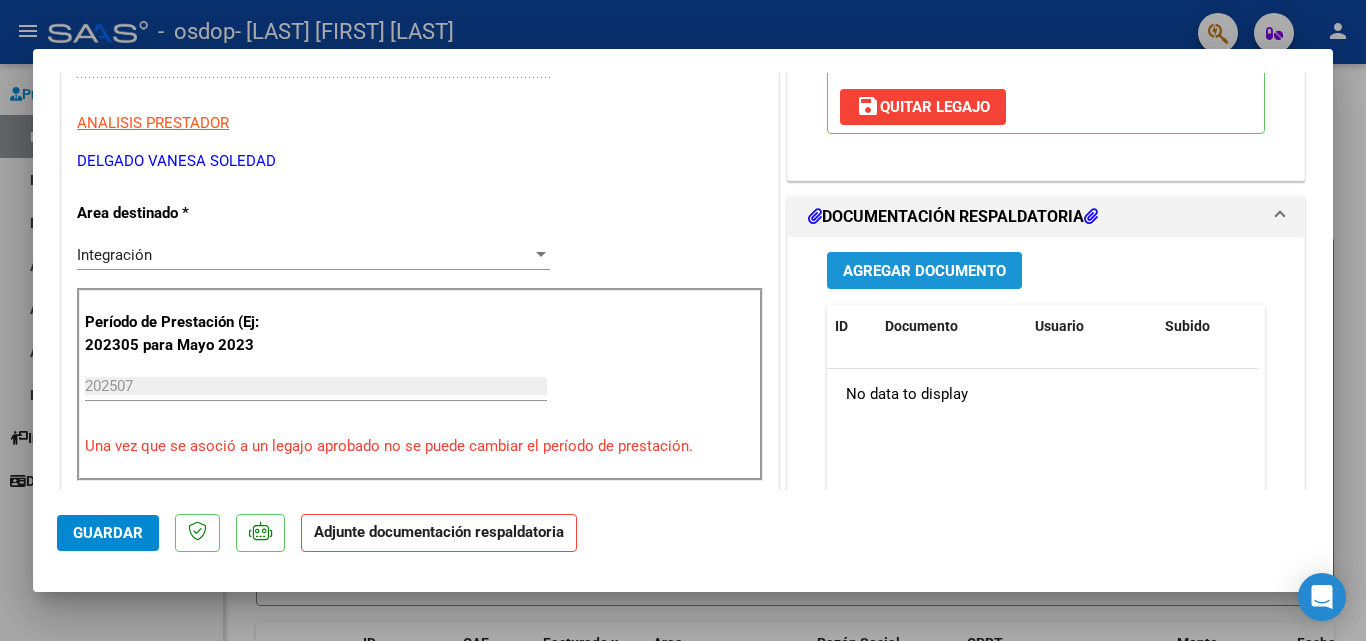 click on "Agregar Documento" at bounding box center [924, 271] 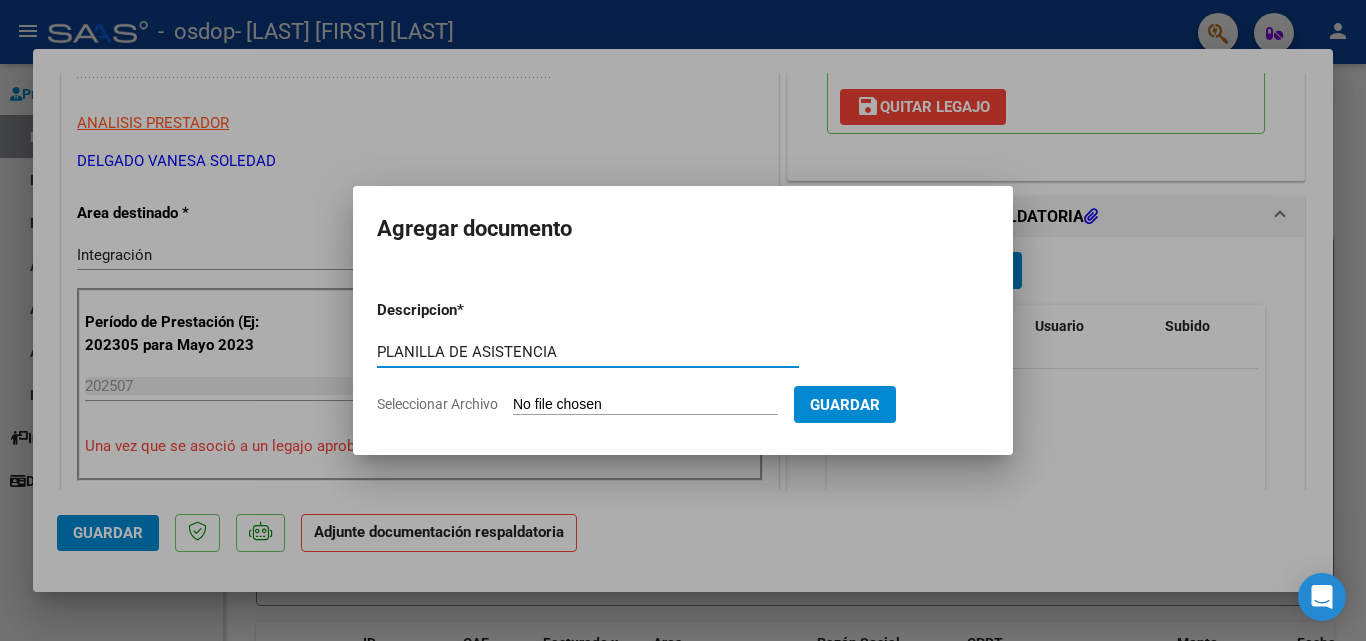 type on "PLANILLA DE ASISTENCIA" 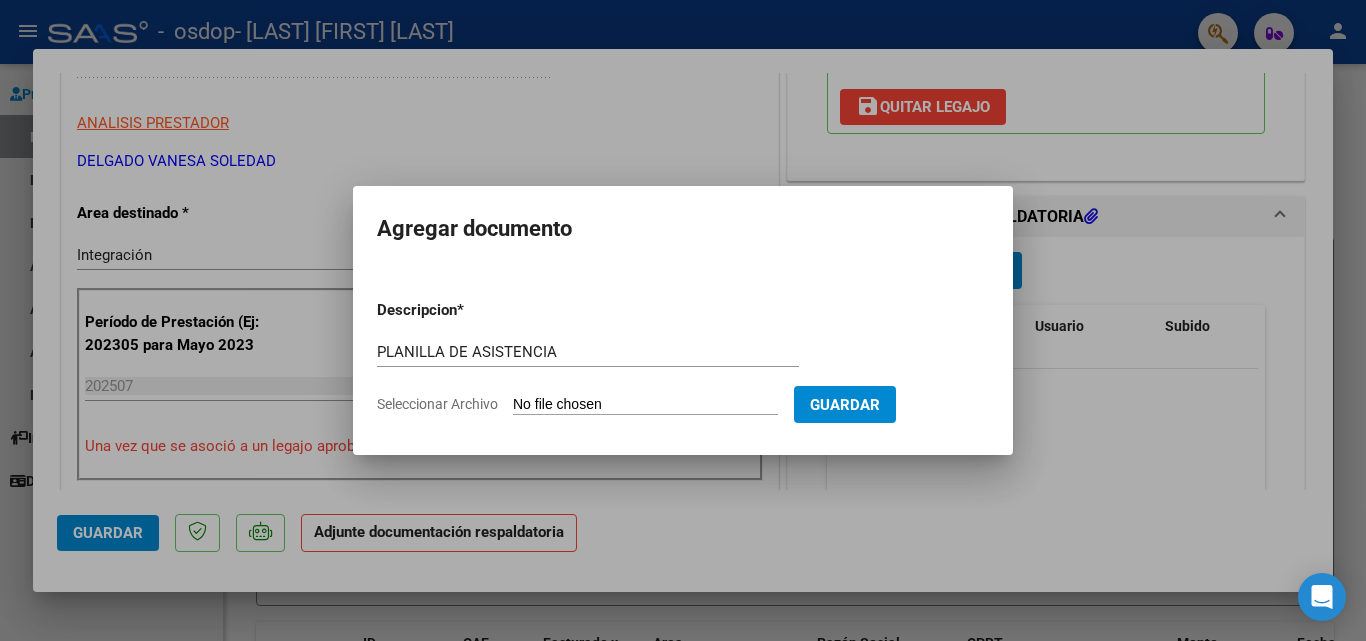 click on "Seleccionar Archivo" at bounding box center (645, 405) 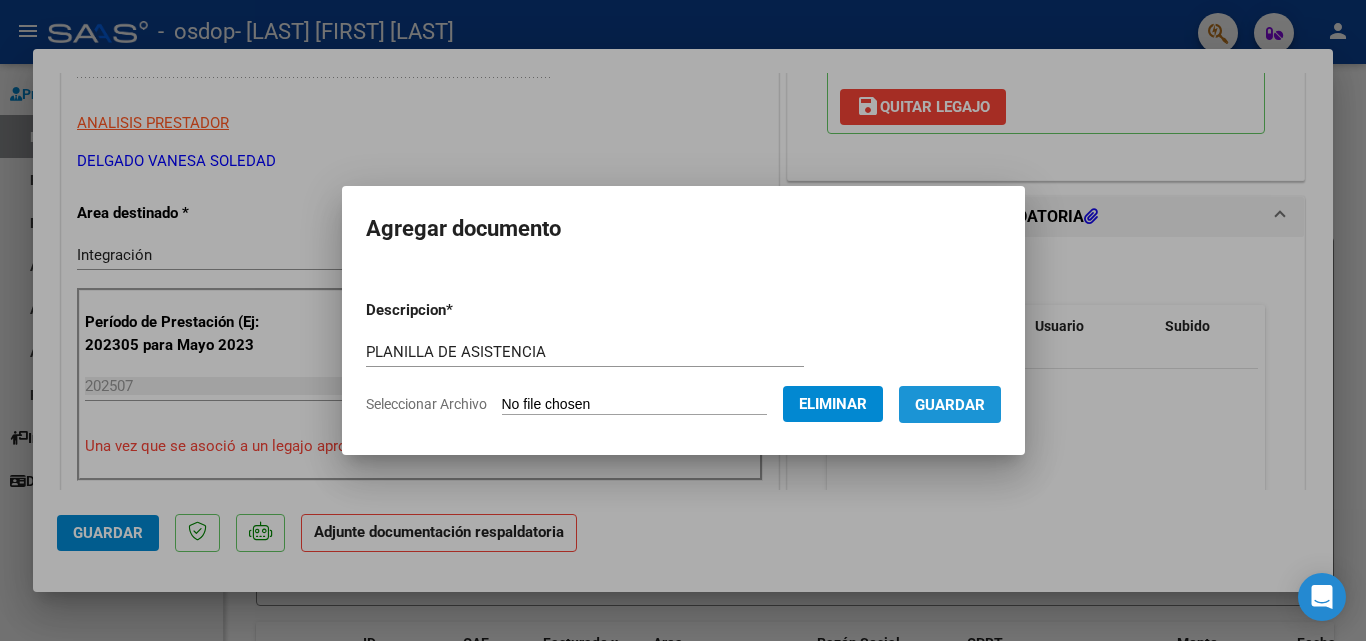 click on "Guardar" at bounding box center (950, 405) 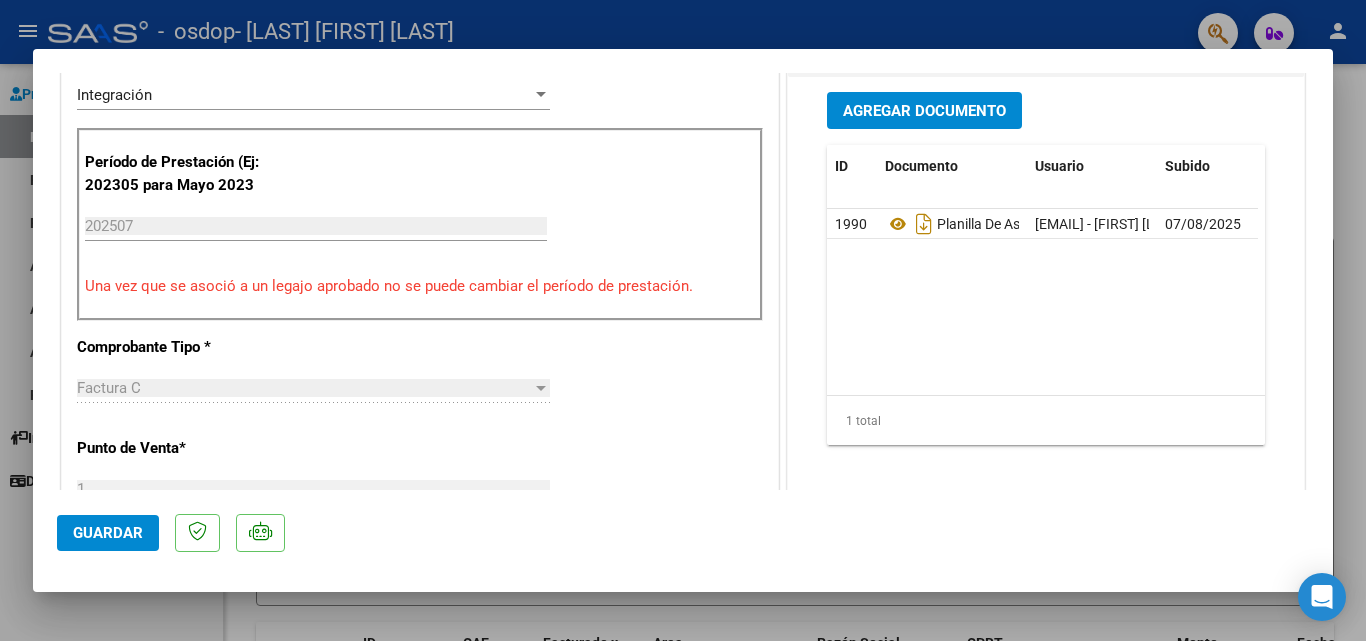 scroll, scrollTop: 489, scrollLeft: 0, axis: vertical 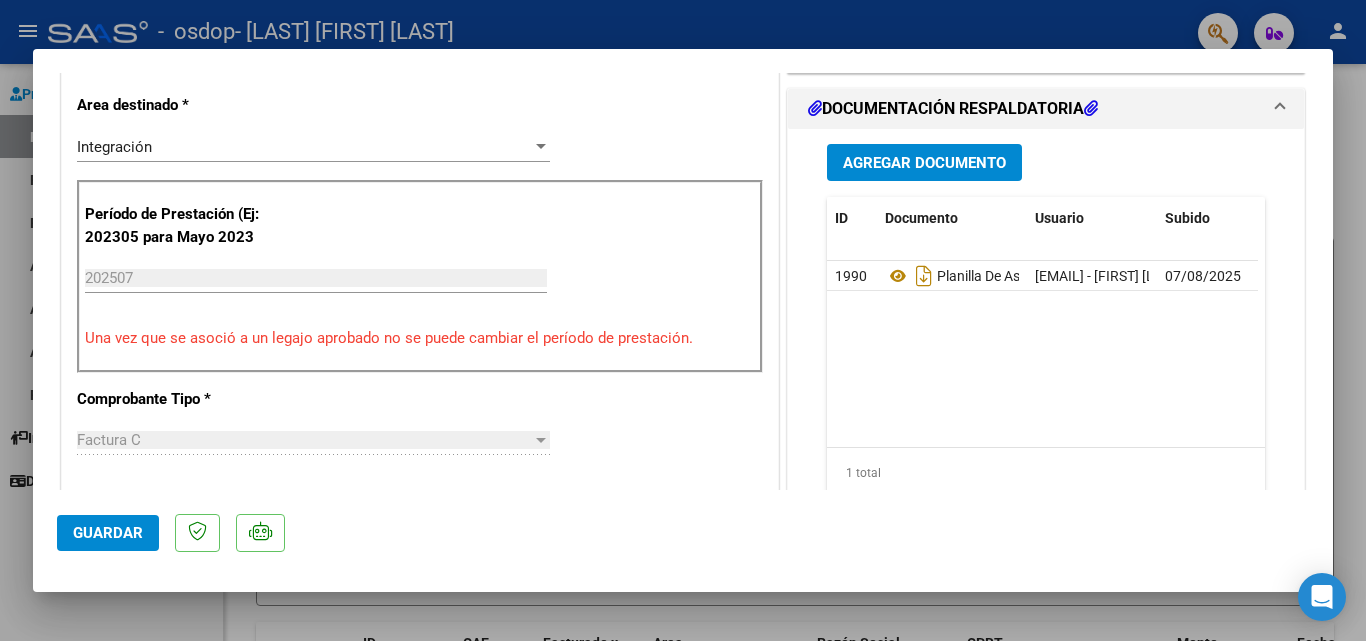 click on "202507" at bounding box center (316, 278) 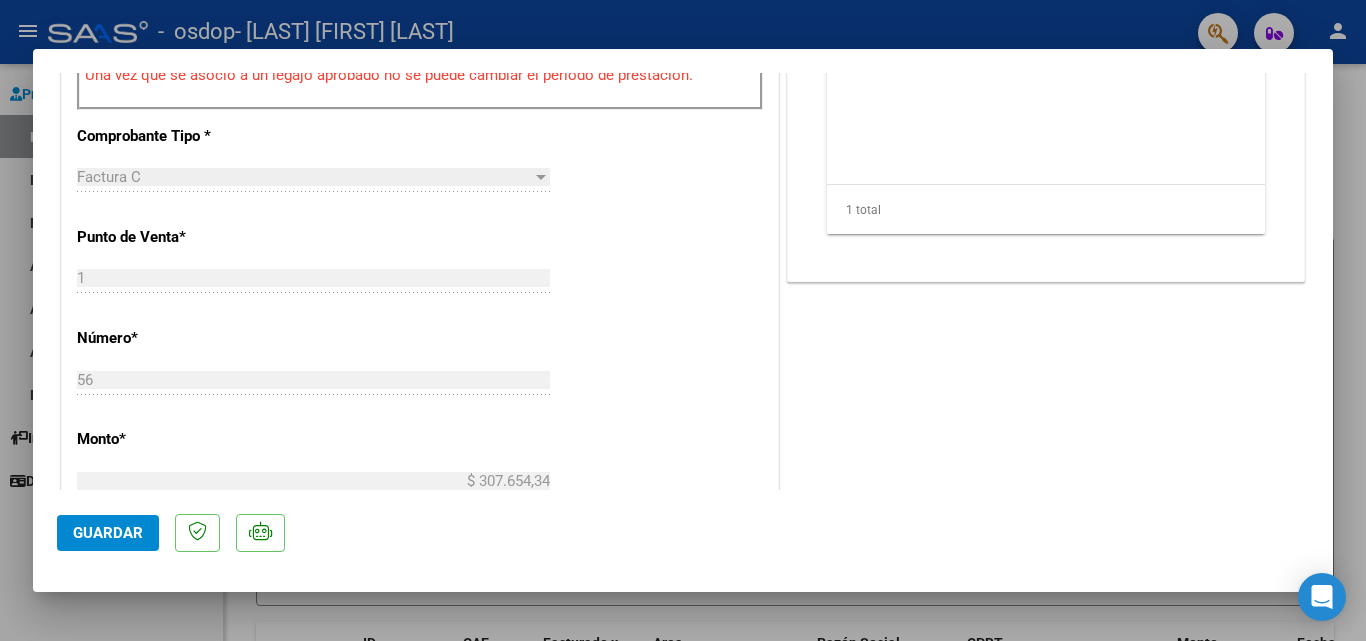scroll, scrollTop: 757, scrollLeft: 0, axis: vertical 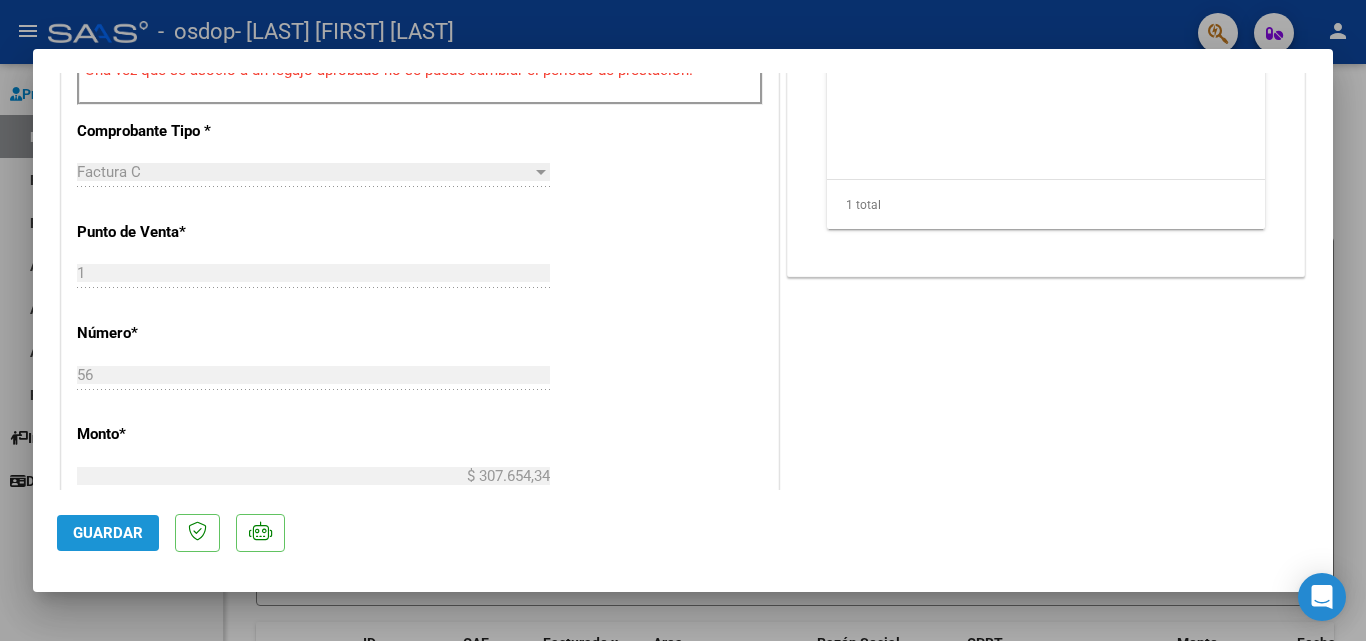 click on "Guardar" 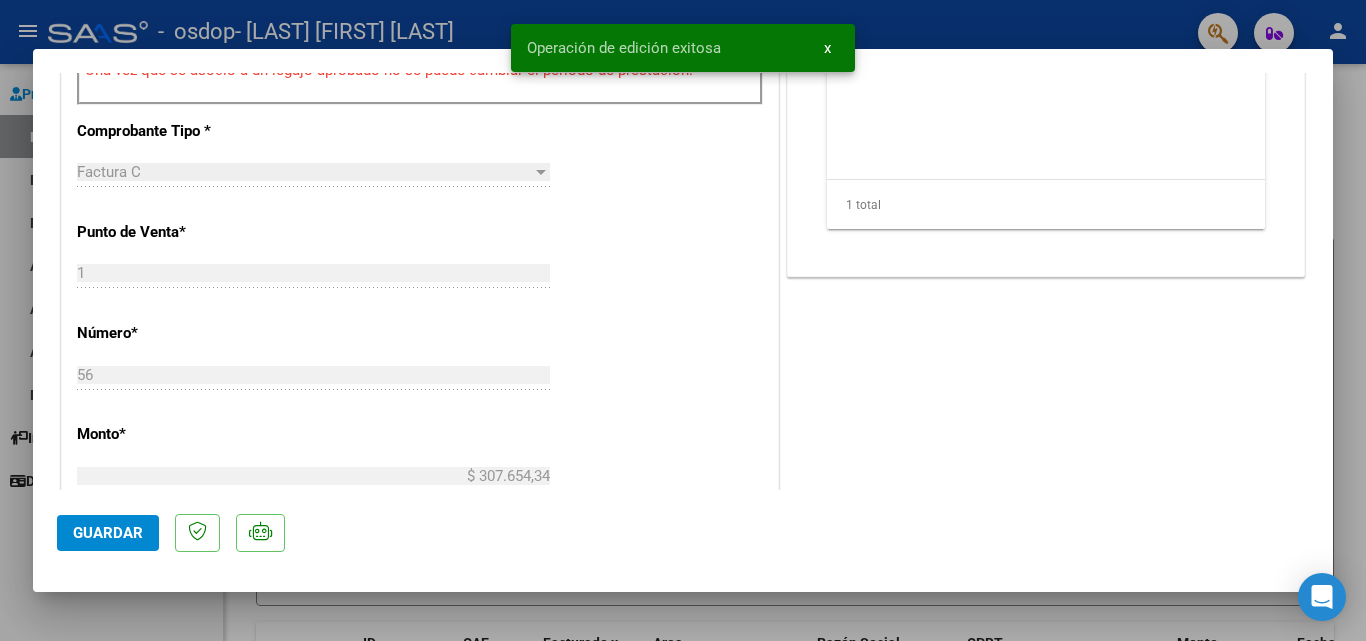 click at bounding box center [683, 320] 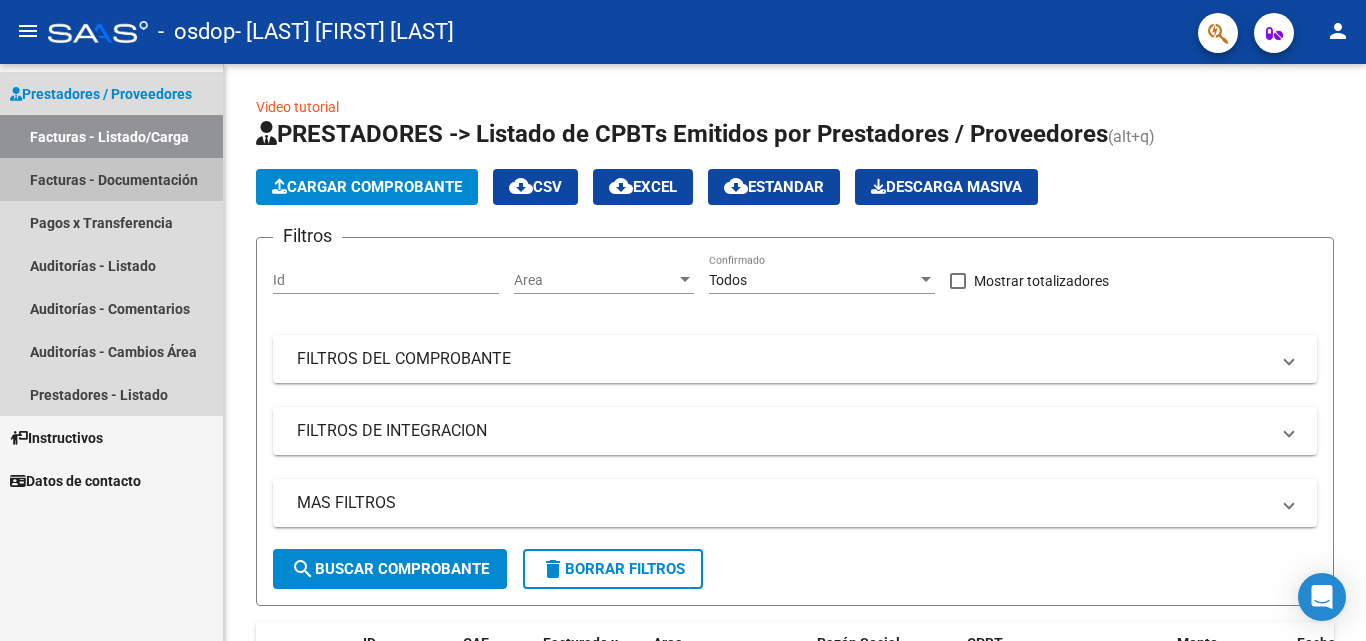 click on "Facturas - Documentación" at bounding box center (111, 179) 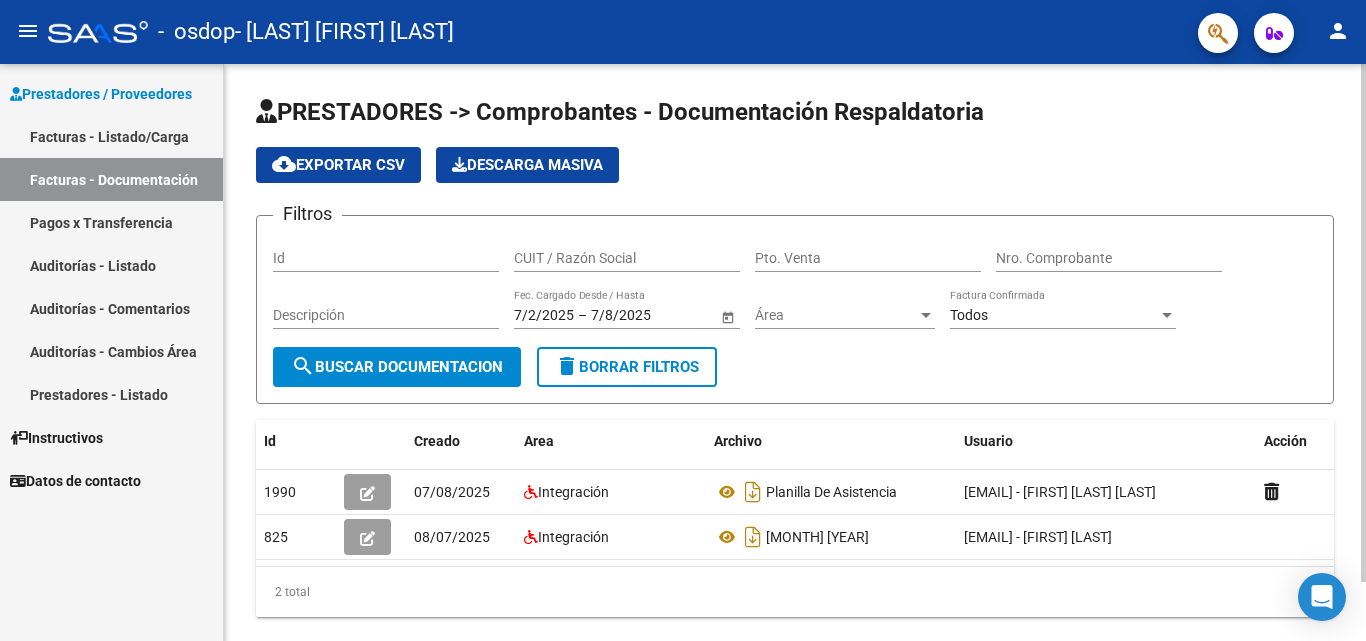 click 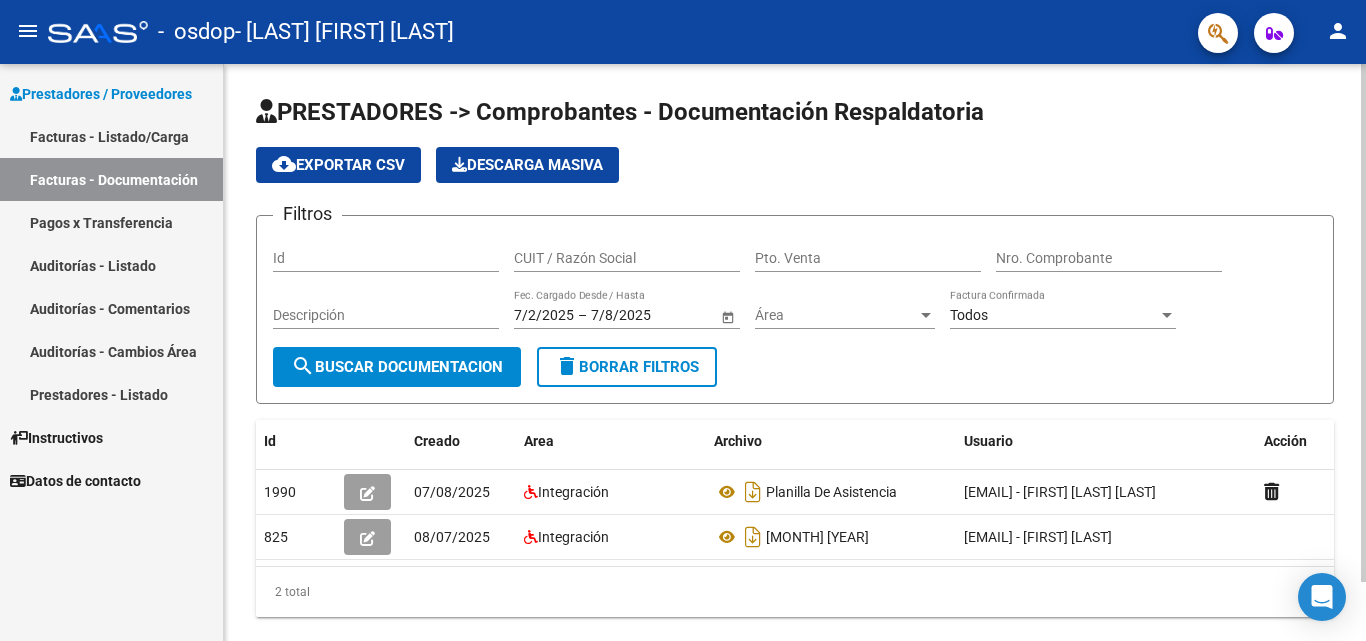 scroll, scrollTop: 66, scrollLeft: 0, axis: vertical 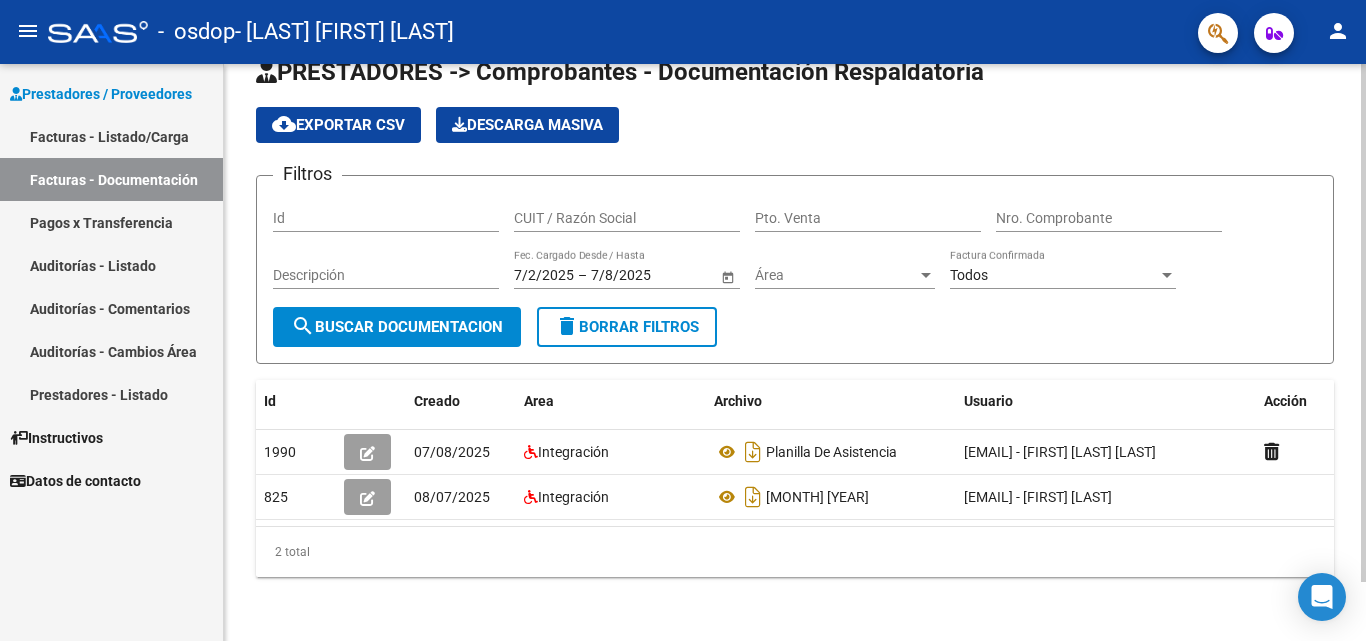 click 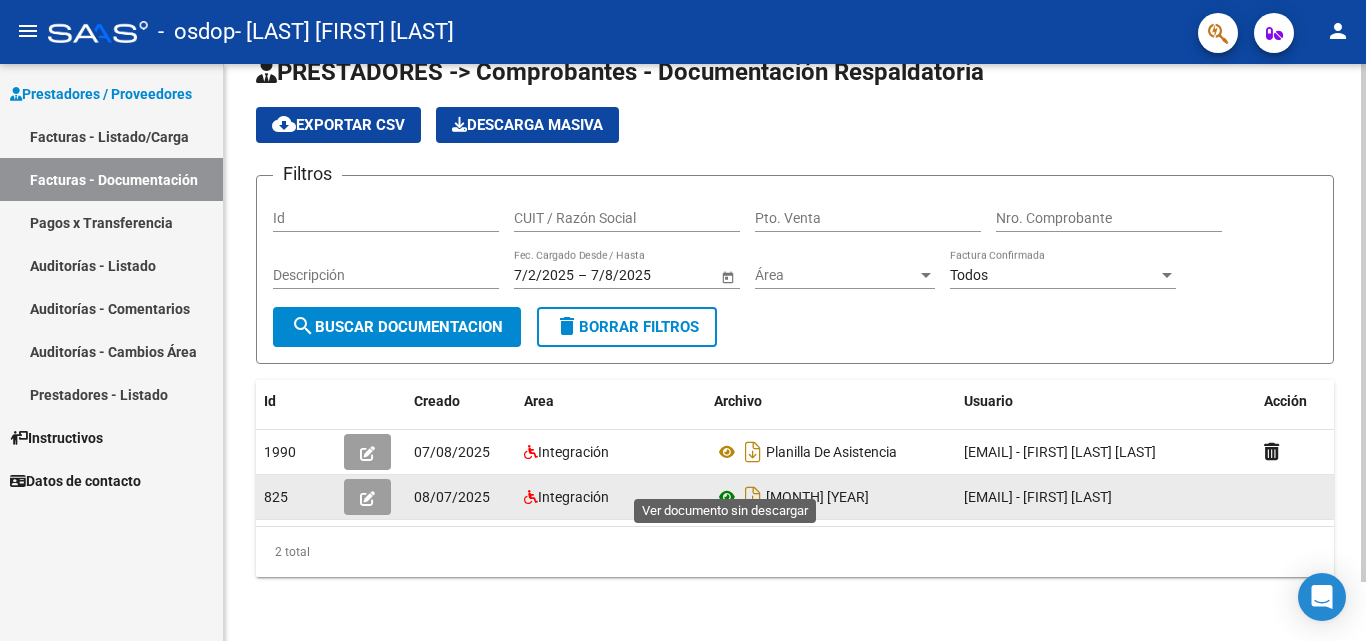 click 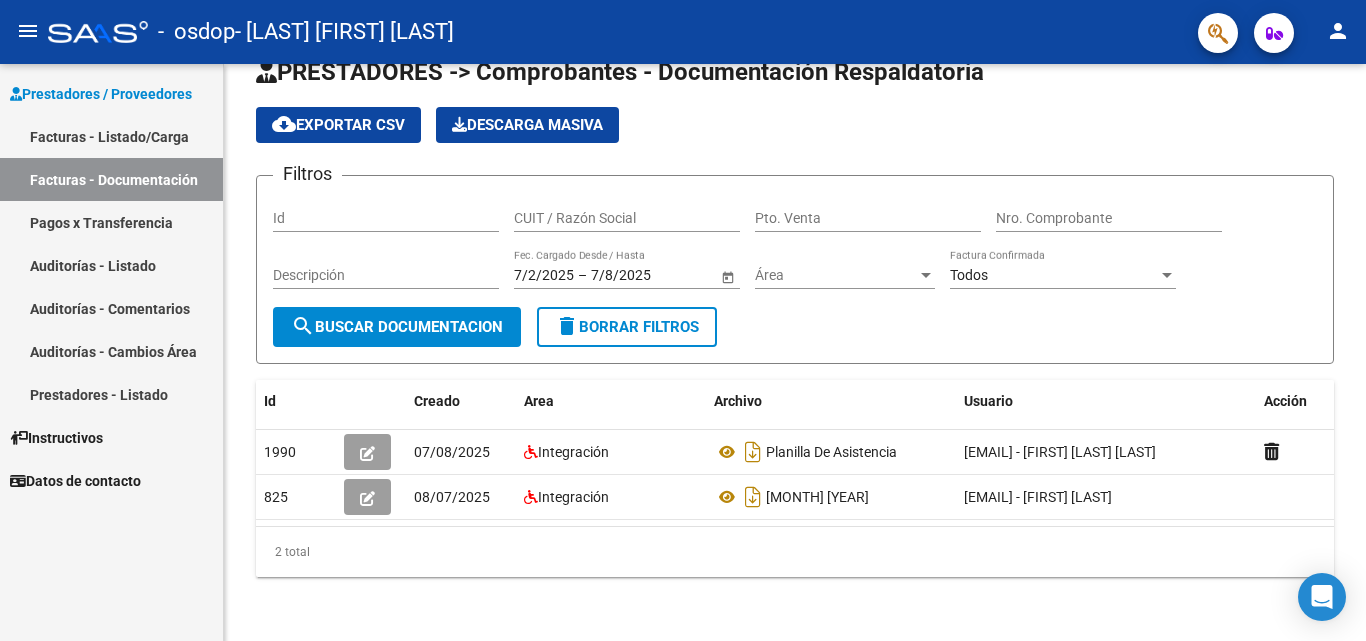 click on "Facturas - Listado/Carga" at bounding box center [111, 136] 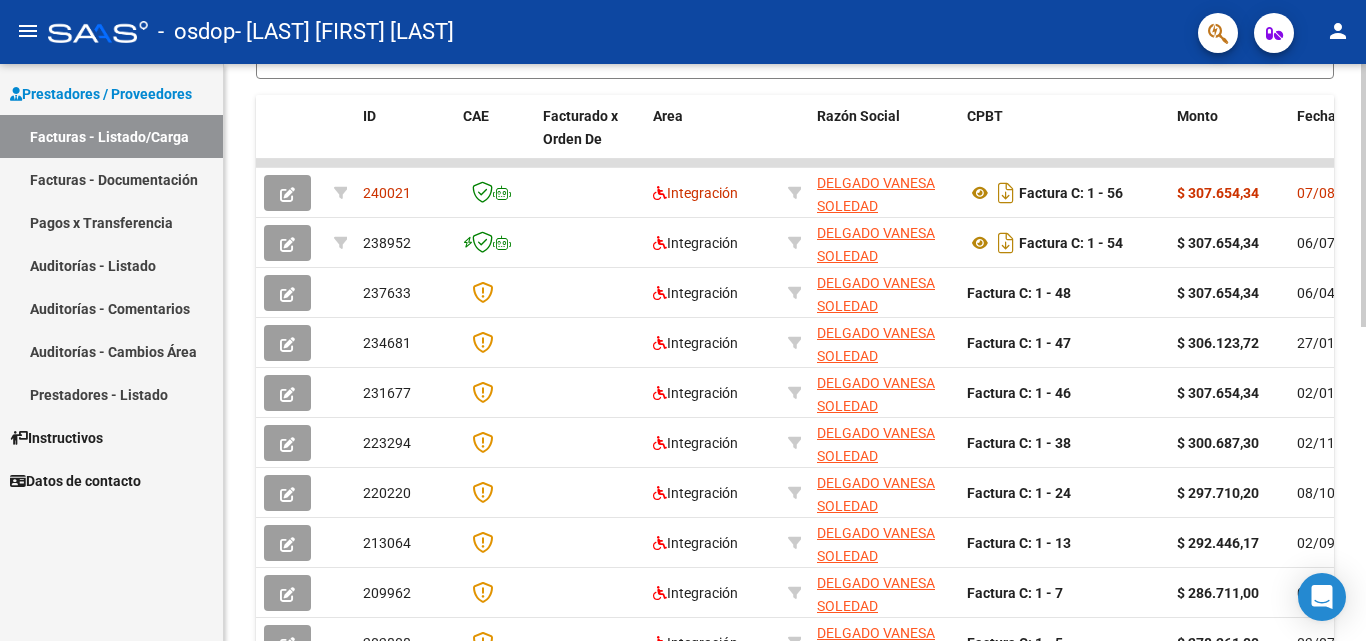 scroll, scrollTop: 505, scrollLeft: 0, axis: vertical 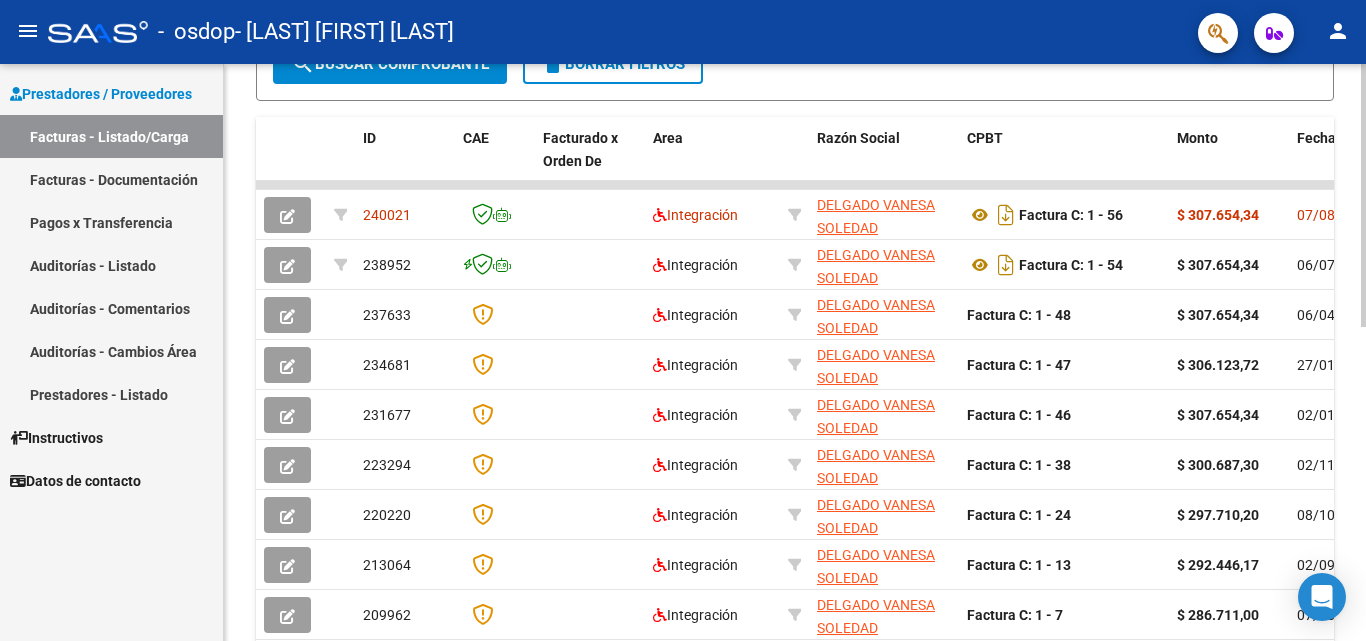 click 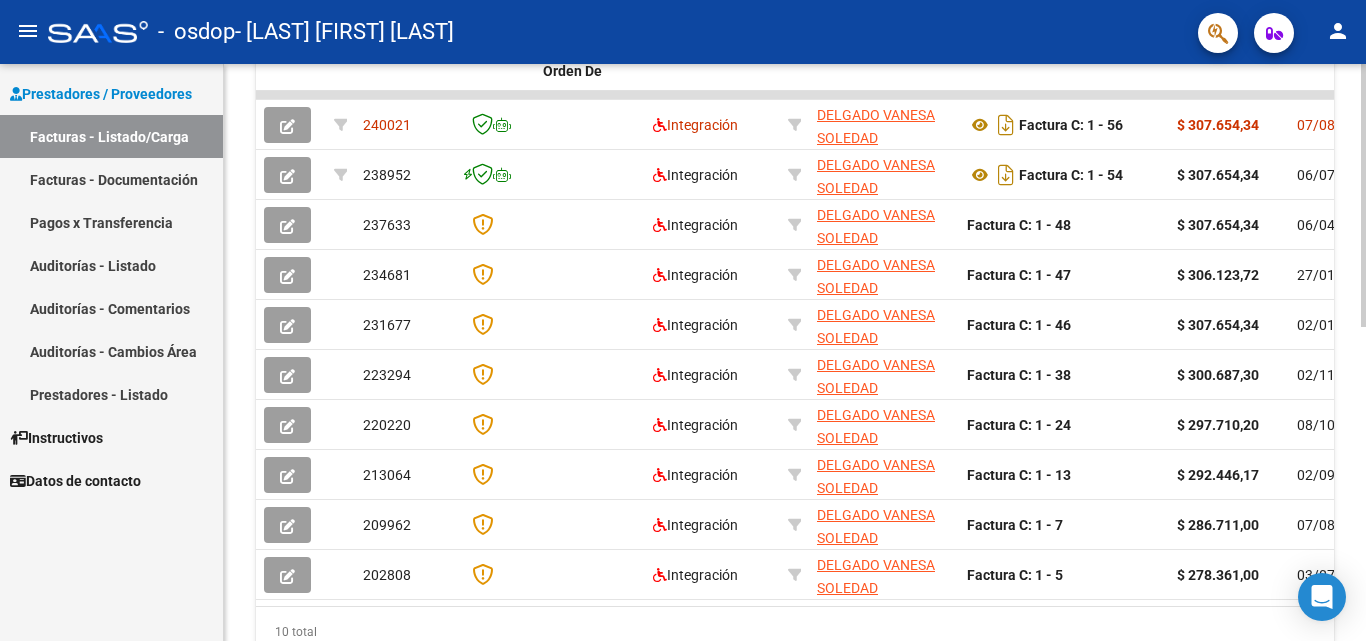 scroll, scrollTop: 659, scrollLeft: 0, axis: vertical 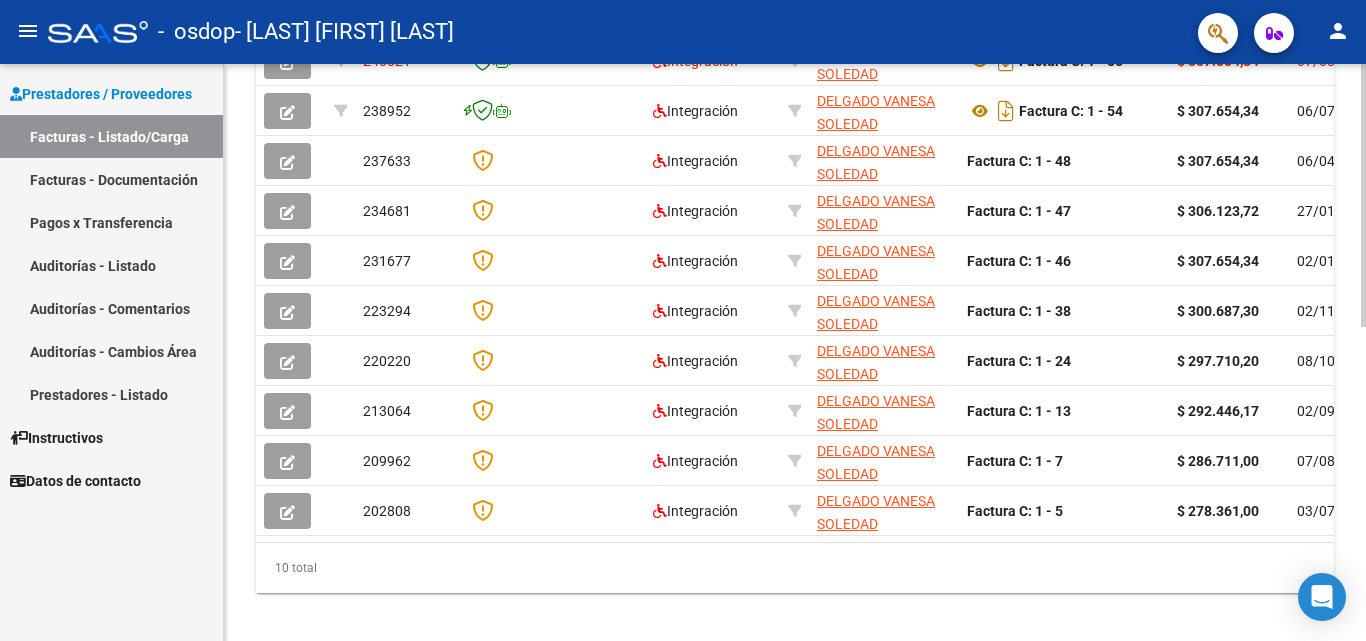 click 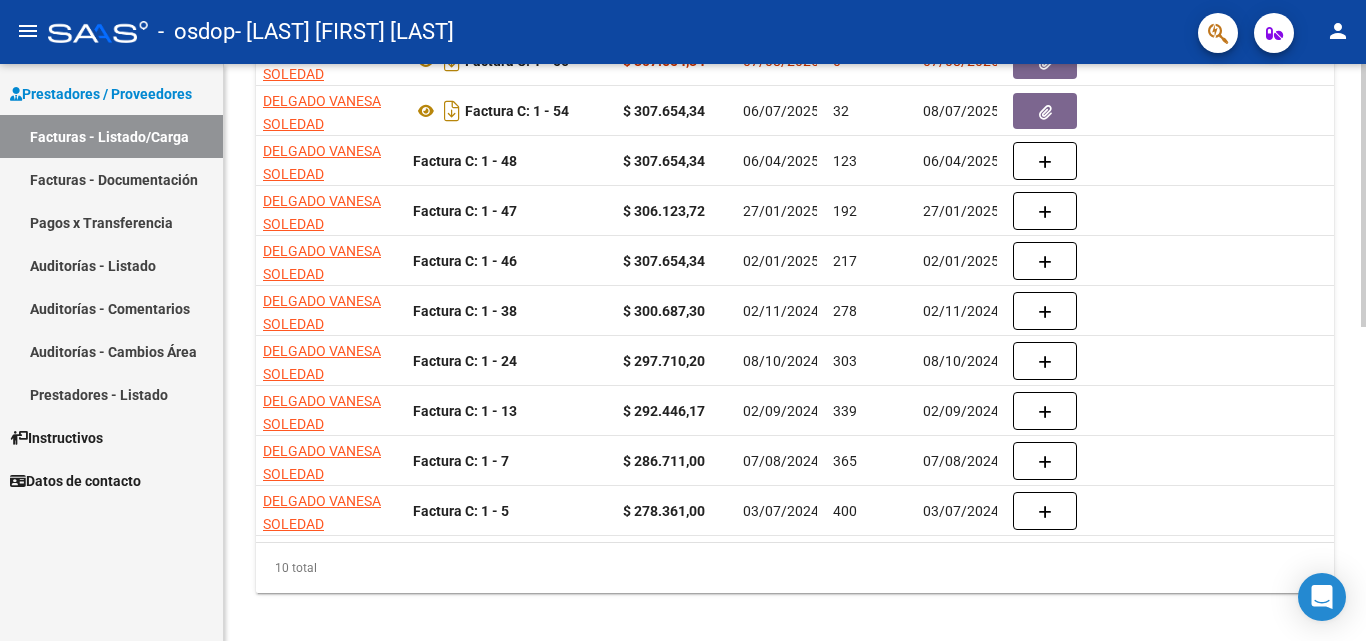 scroll, scrollTop: 0, scrollLeft: 562, axis: horizontal 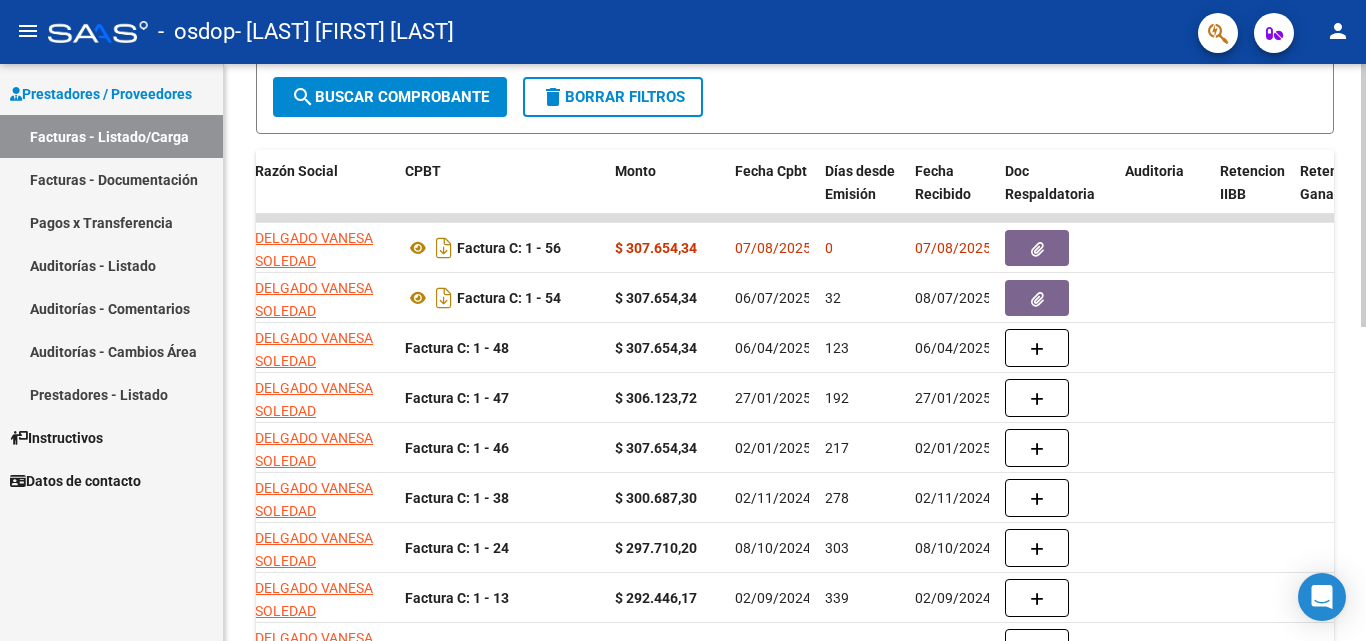 click 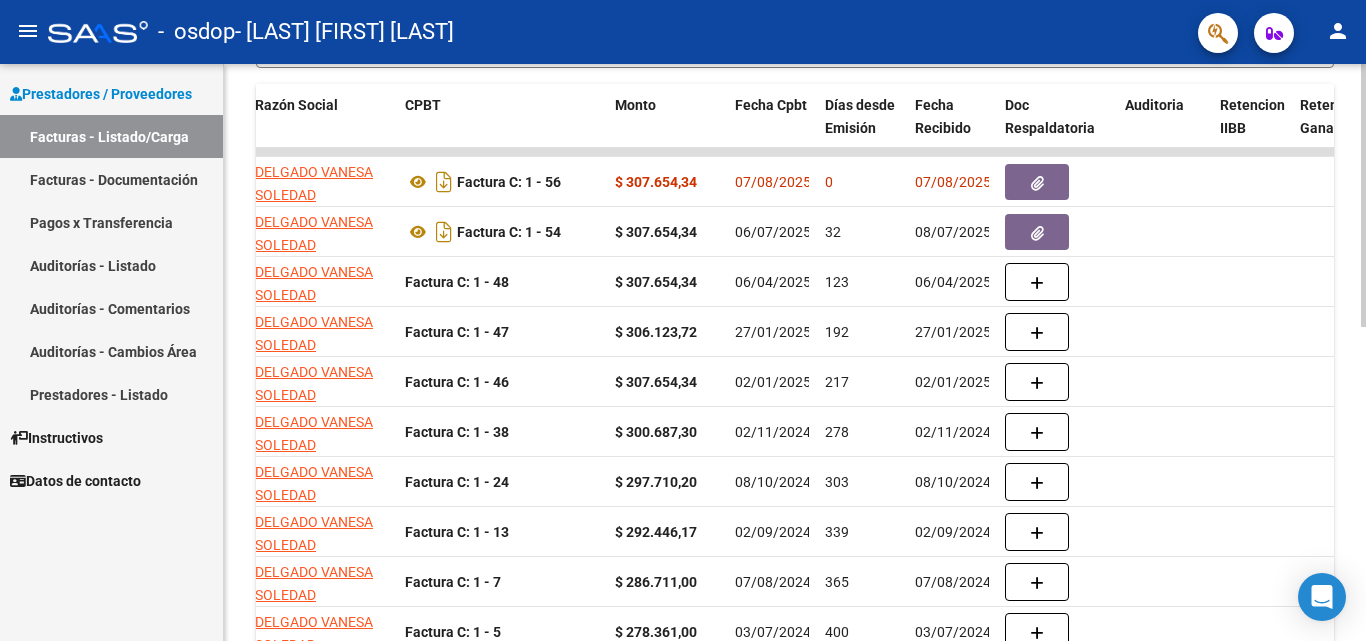 click 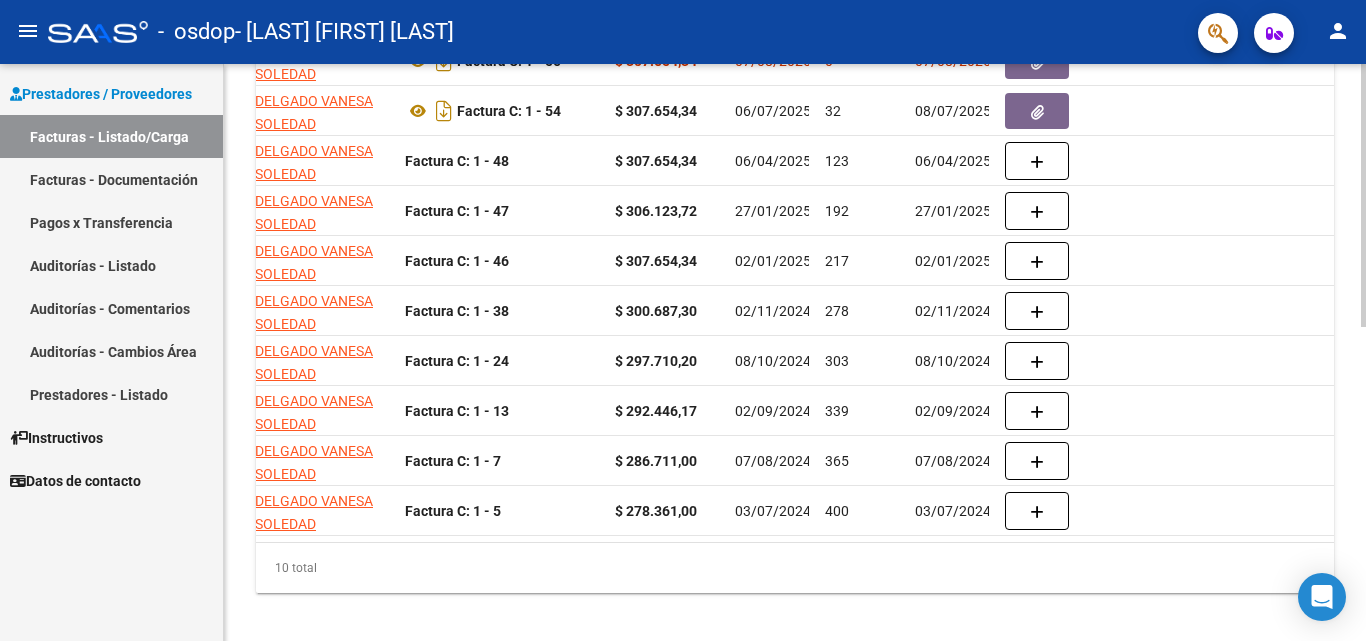 scroll, scrollTop: 691, scrollLeft: 0, axis: vertical 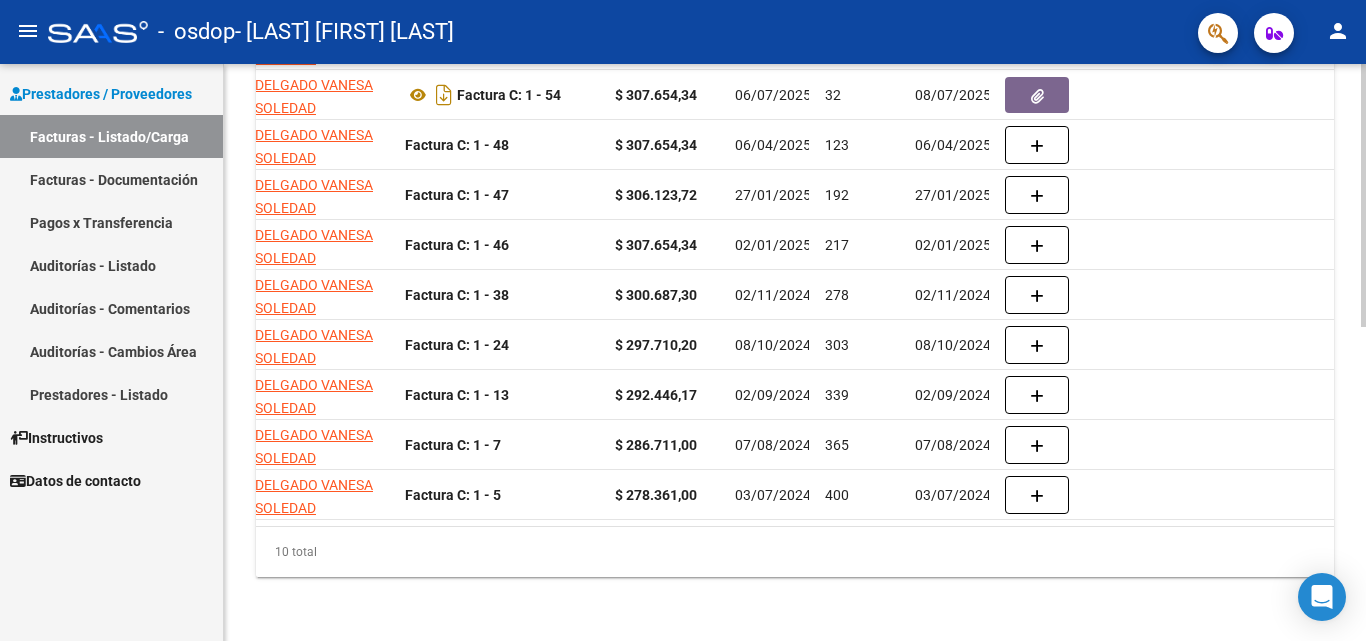 click 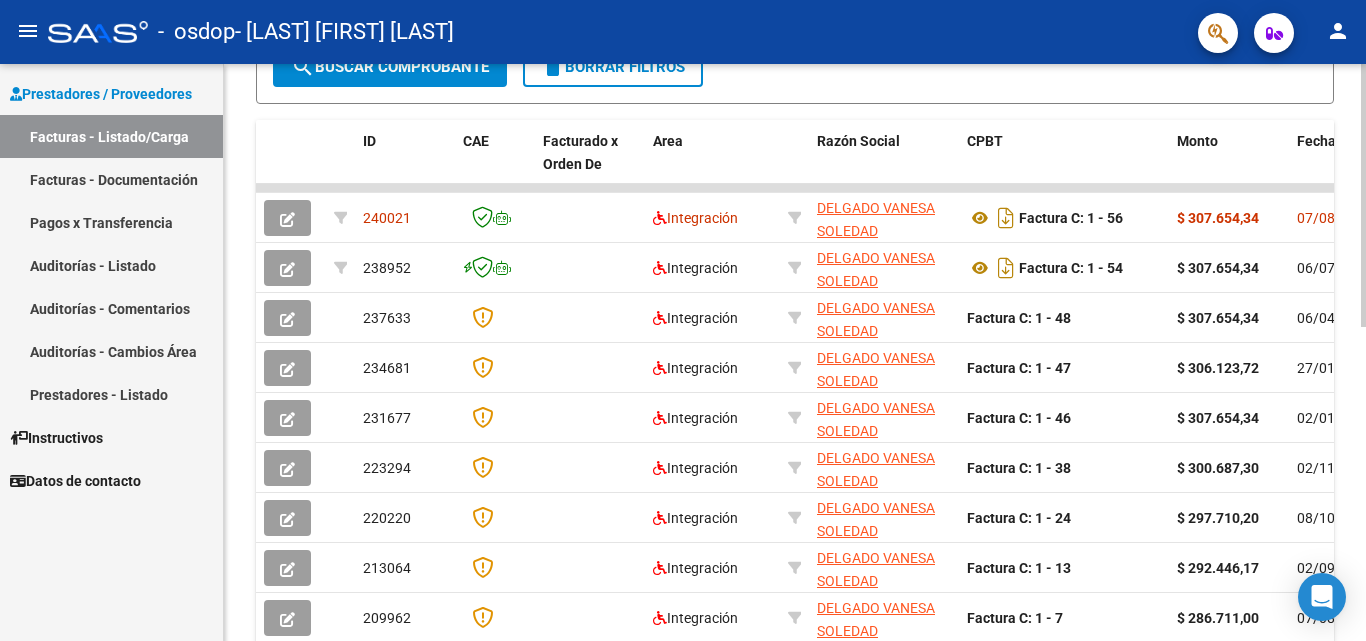 scroll, scrollTop: 434, scrollLeft: 0, axis: vertical 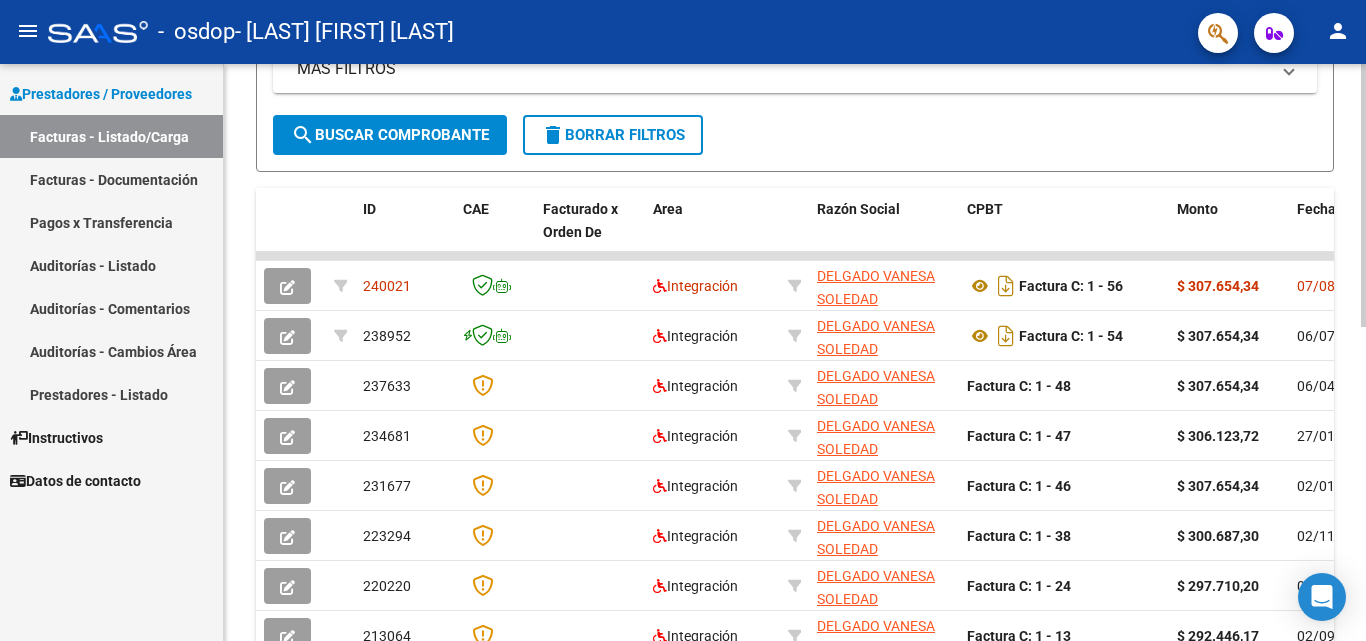 click 